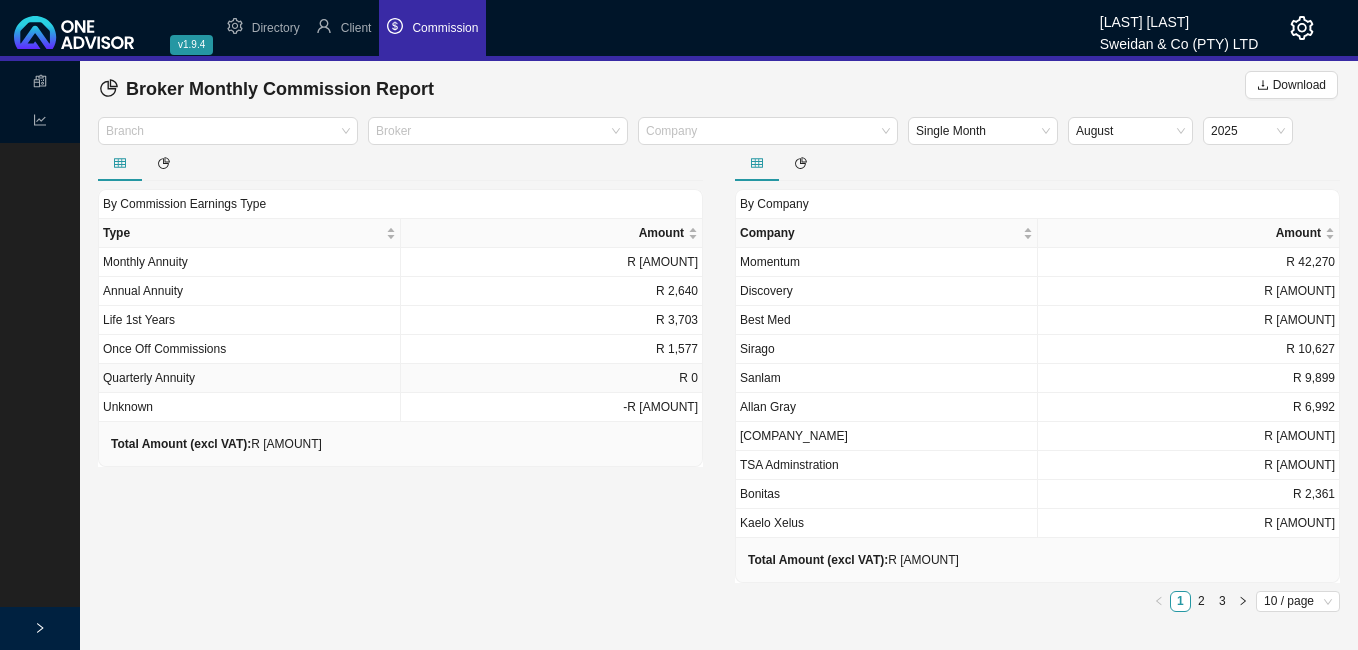 scroll, scrollTop: 0, scrollLeft: 0, axis: both 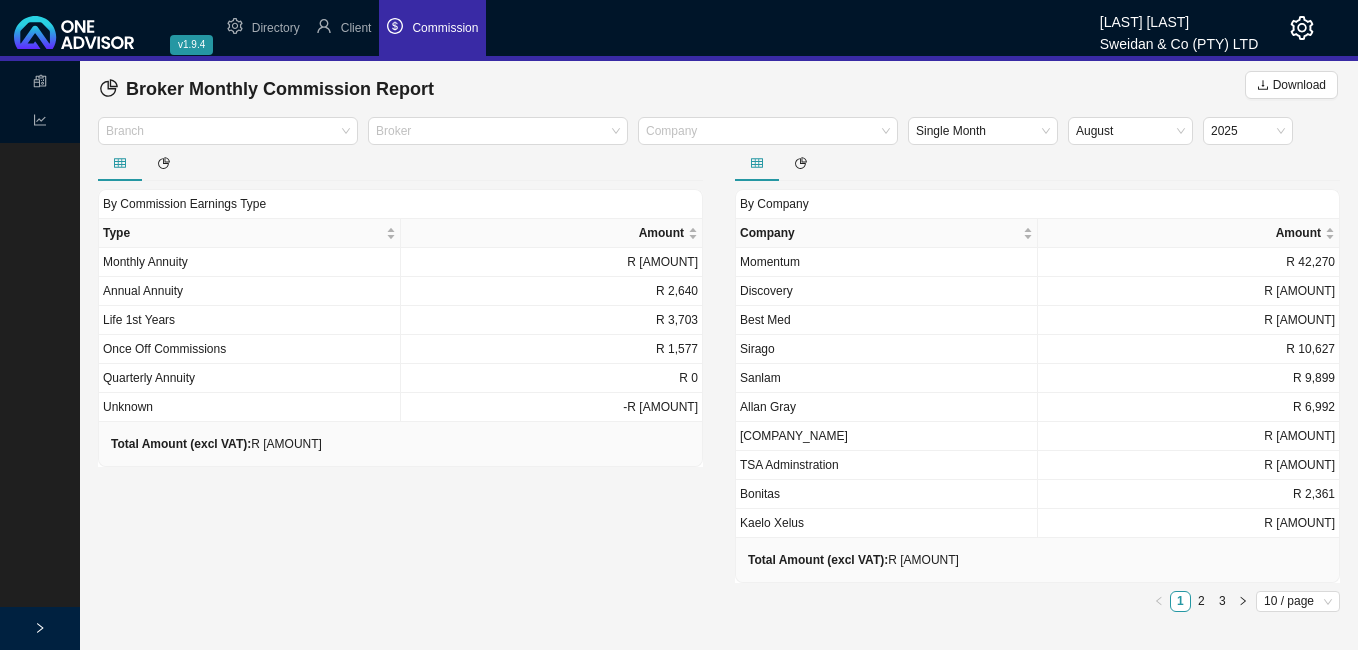 click on "[COMPANY_NAME]" at bounding box center (659, 28) 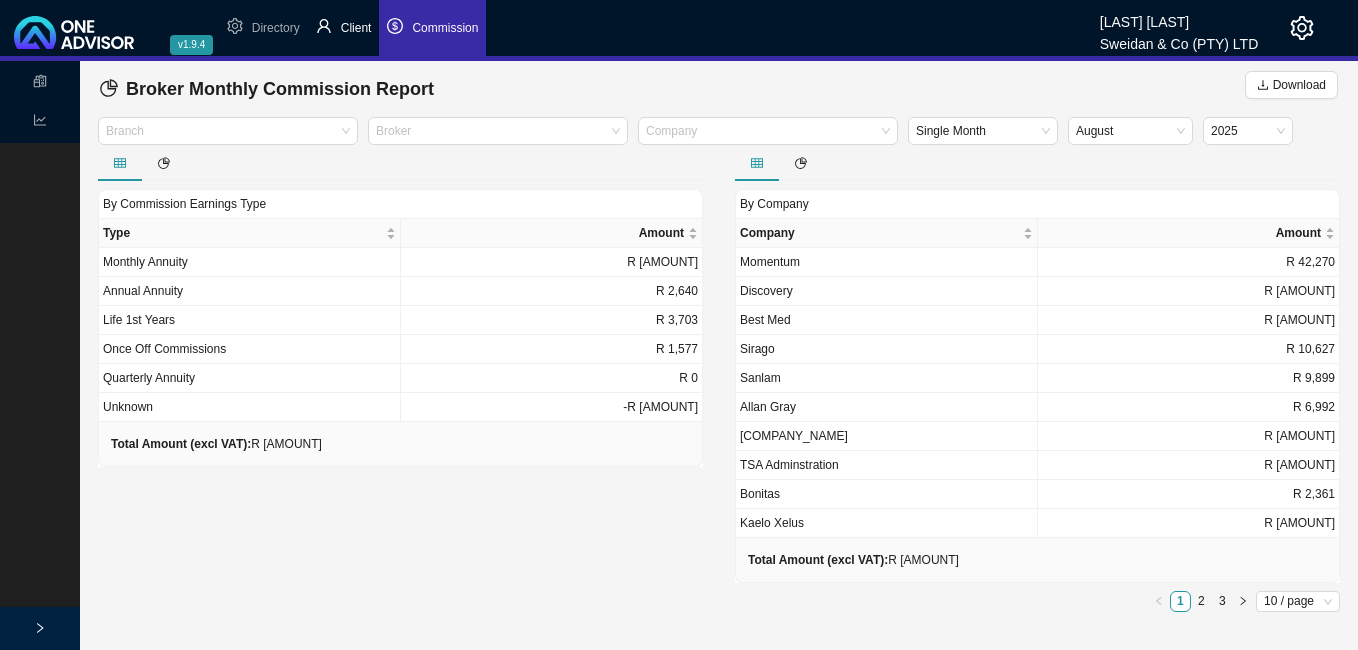click on "Client" at bounding box center [344, 28] 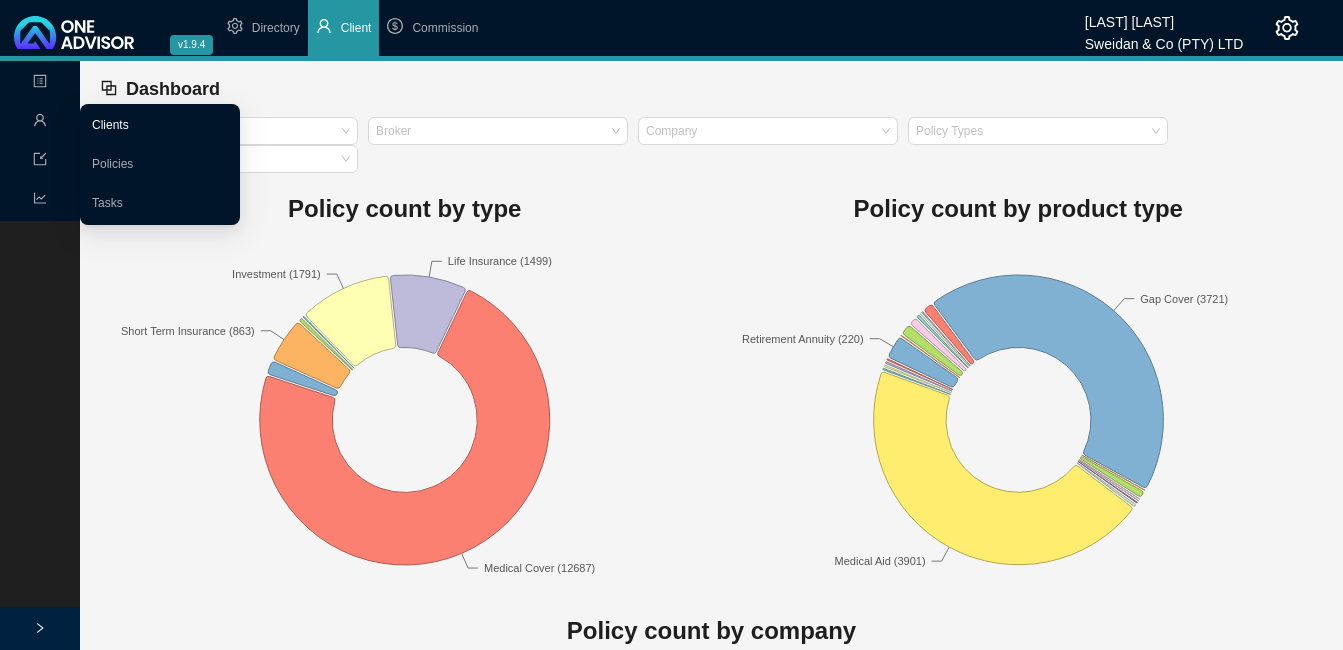 click on "Clients" at bounding box center (110, 125) 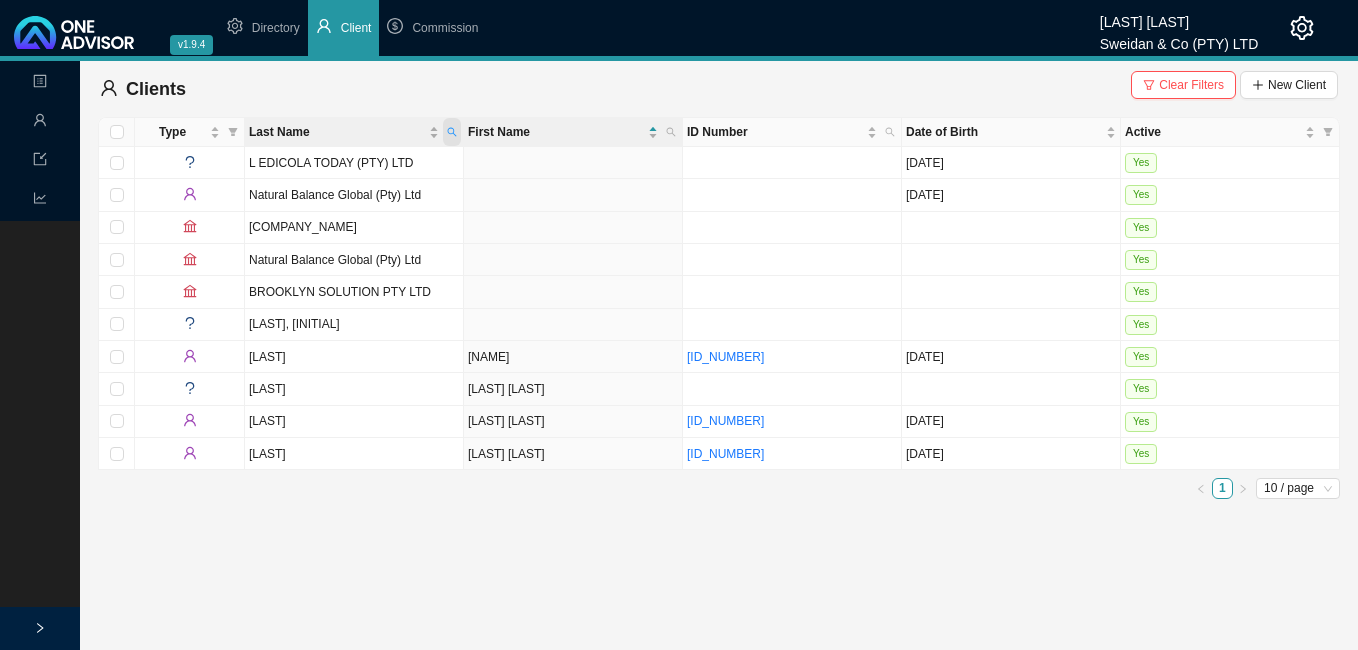 click 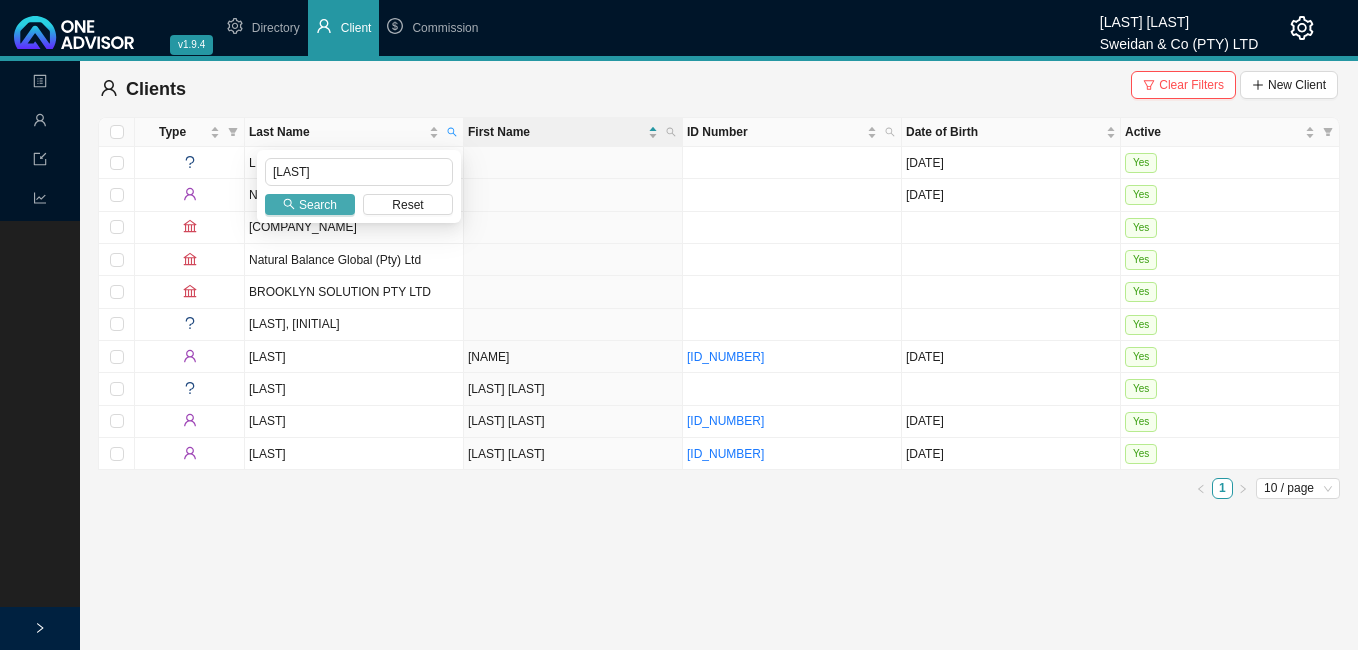 type on "[LAST]" 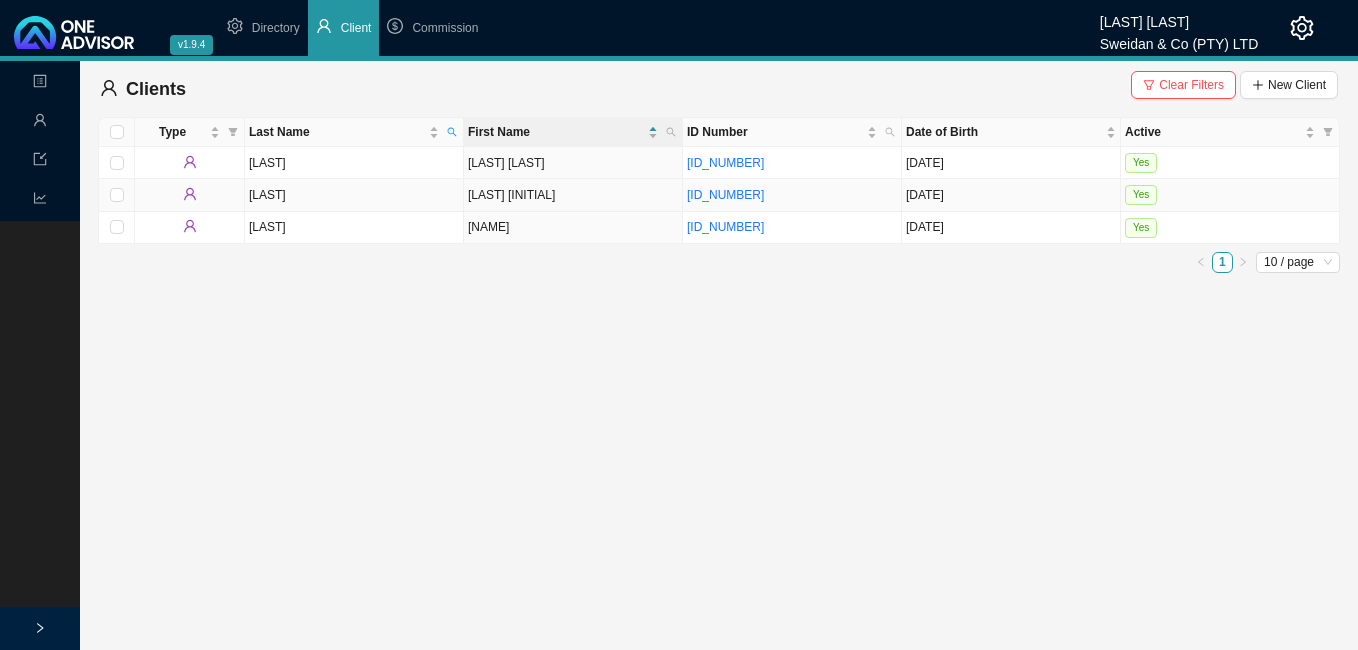 click on "[LAST] [INITIAL]" at bounding box center [573, 195] 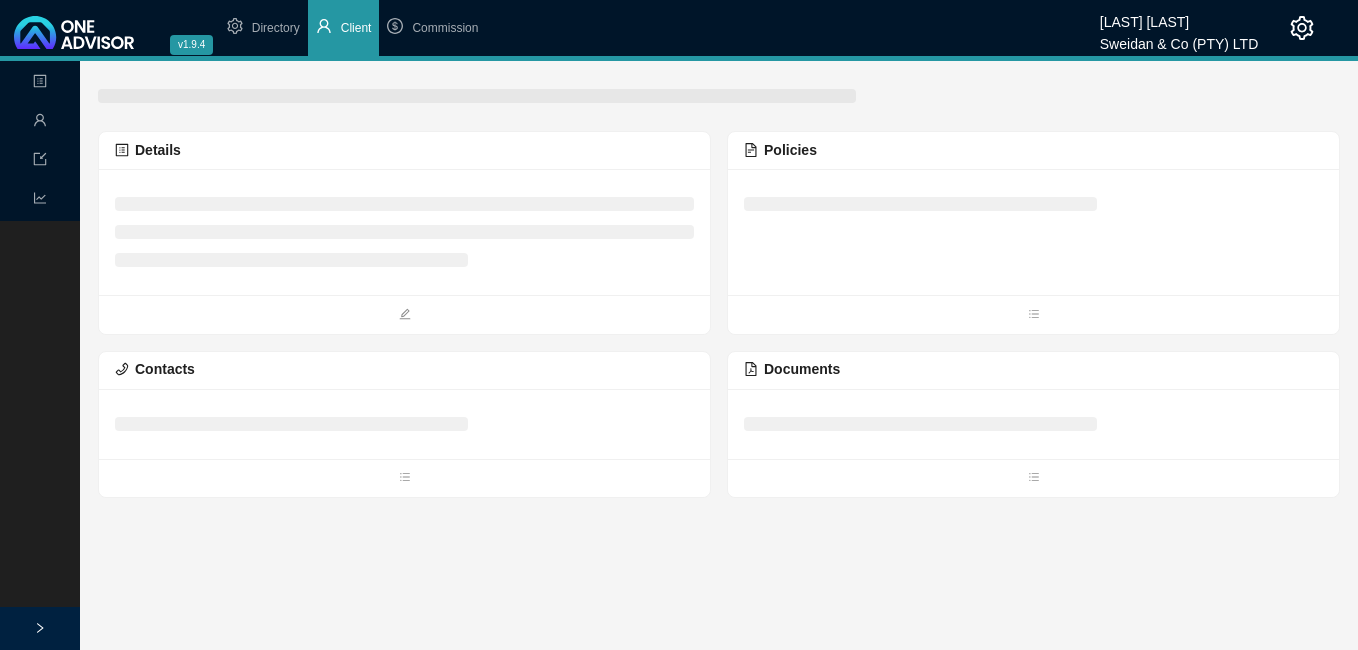 click at bounding box center (404, 204) 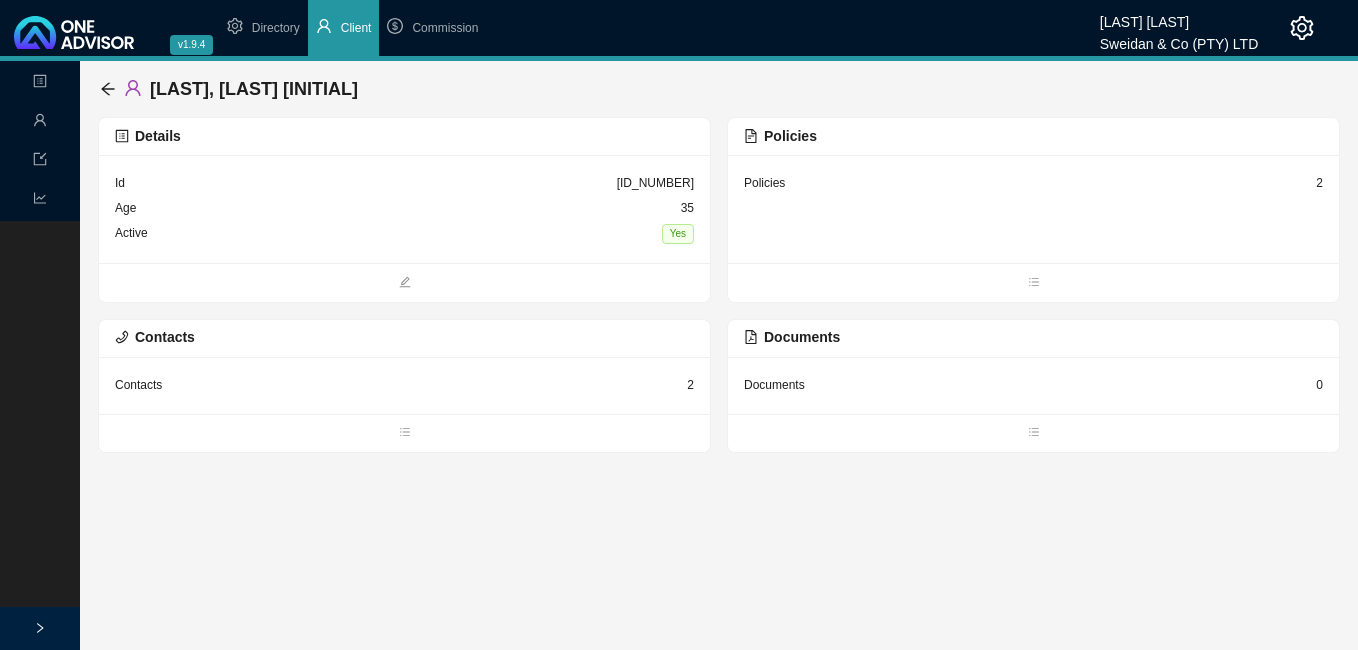 click on "Policies 2" at bounding box center (1033, 183) 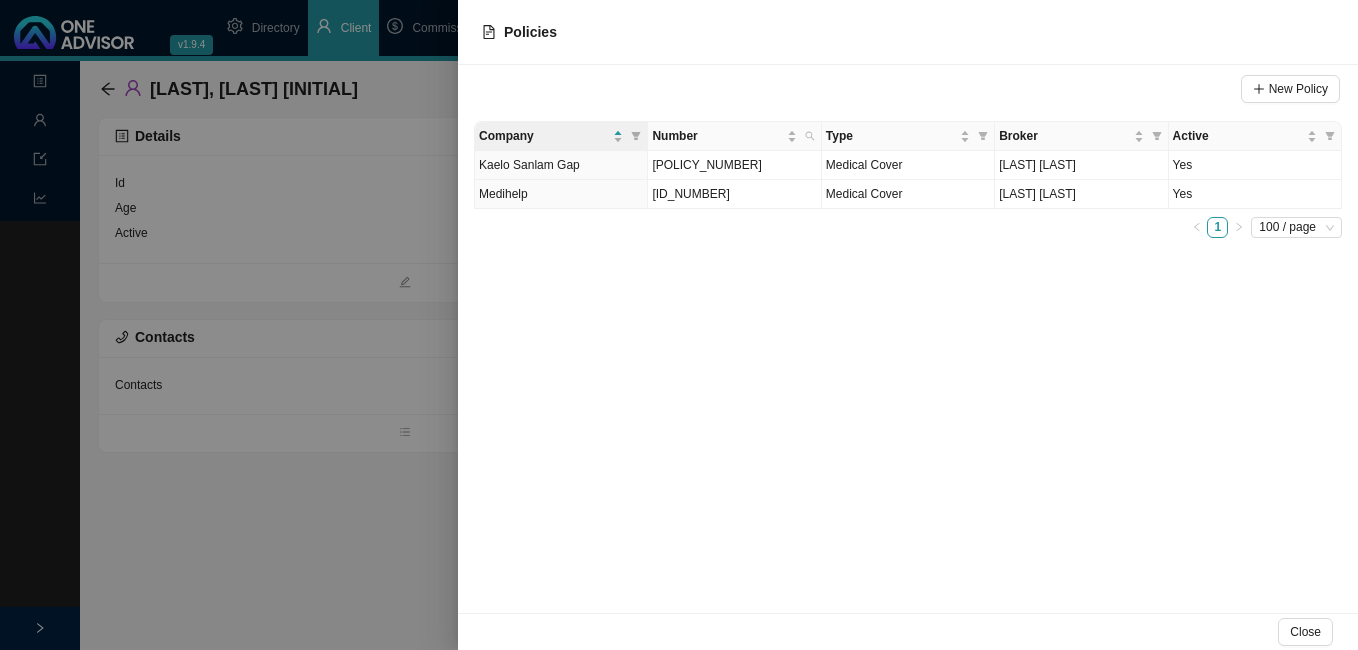 click at bounding box center [679, 325] 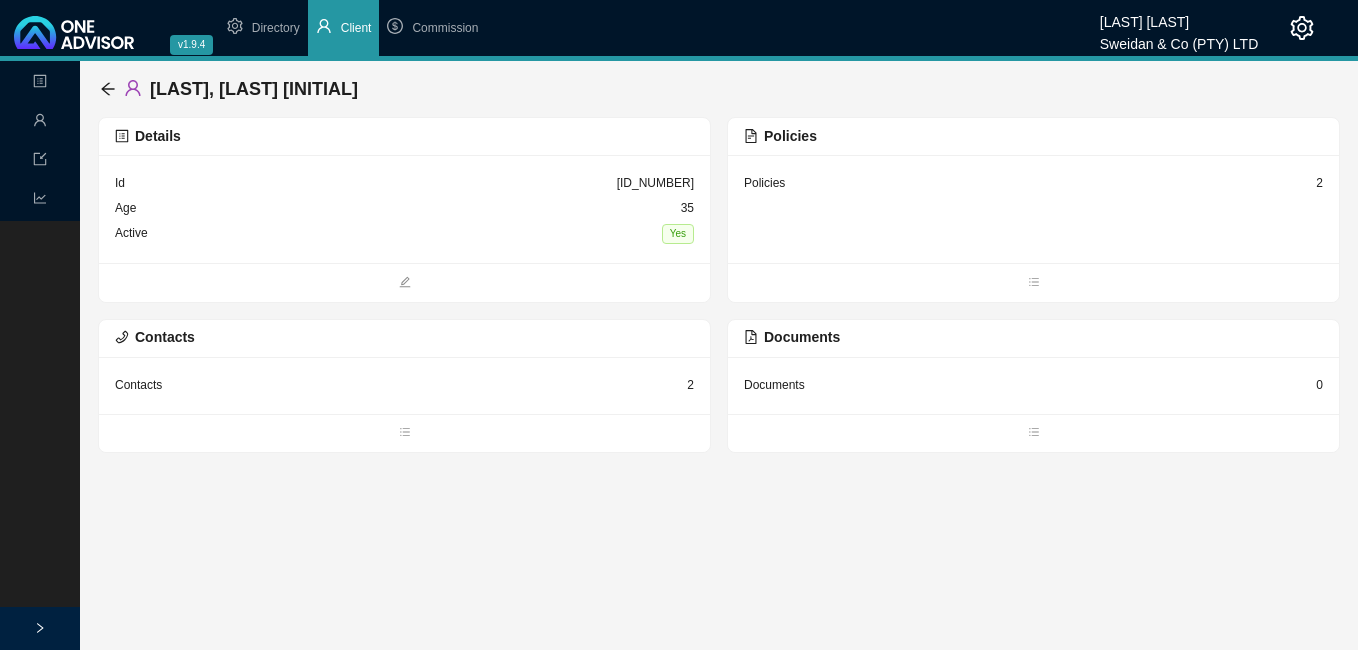 click on "Details Id [ID_NUMBER] Age [AGE] Active Yes Policies Policies 2 Contacts Contacts 2 Documents Documents 0" at bounding box center (719, 285) 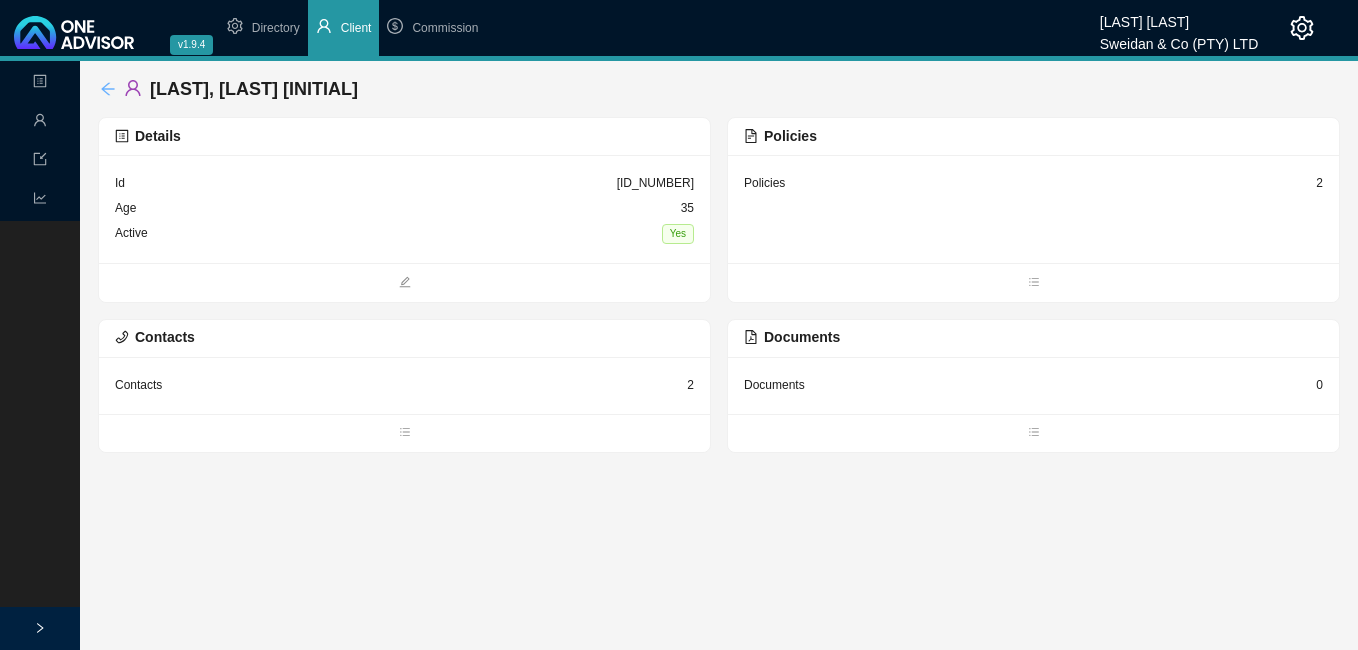click 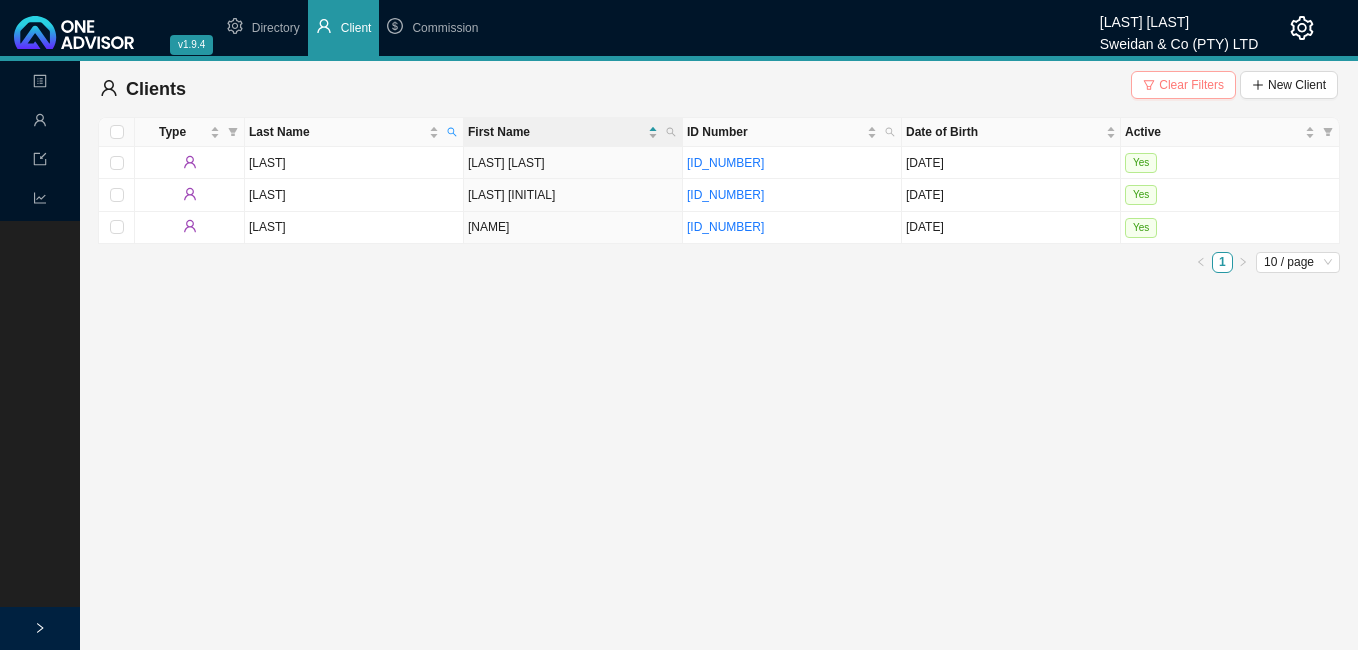 click on "Clear Filters" at bounding box center (1191, 85) 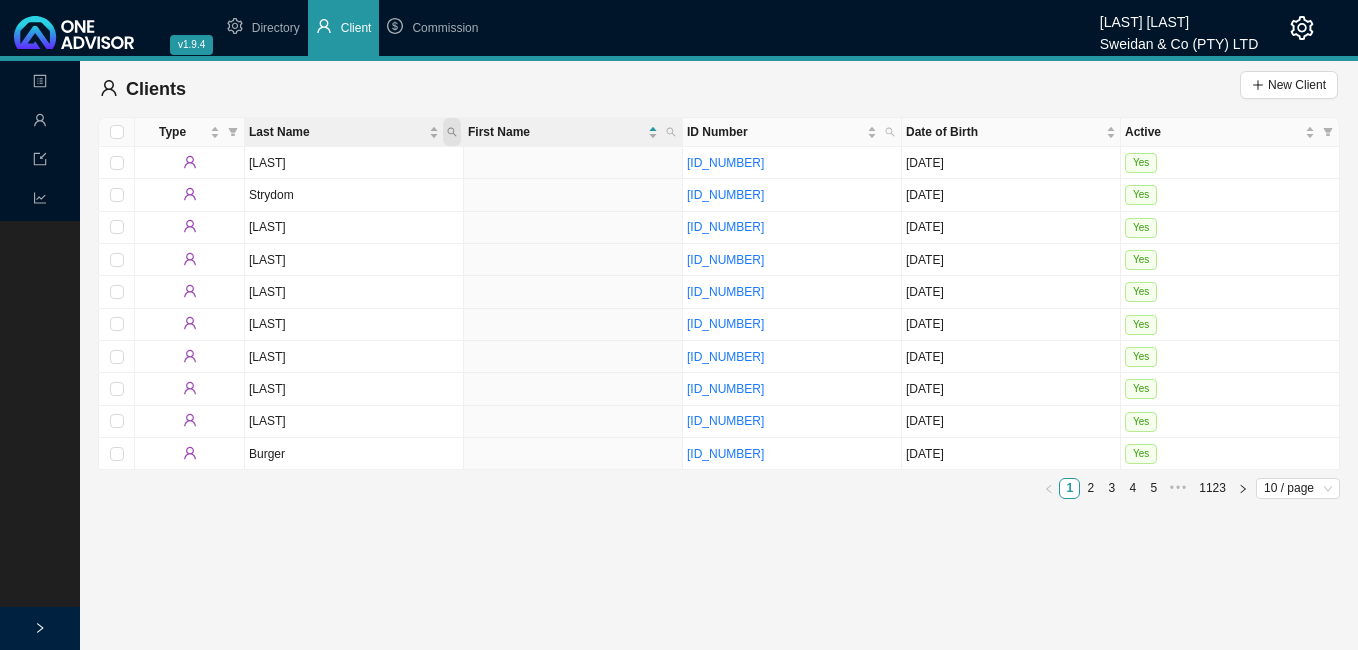 click 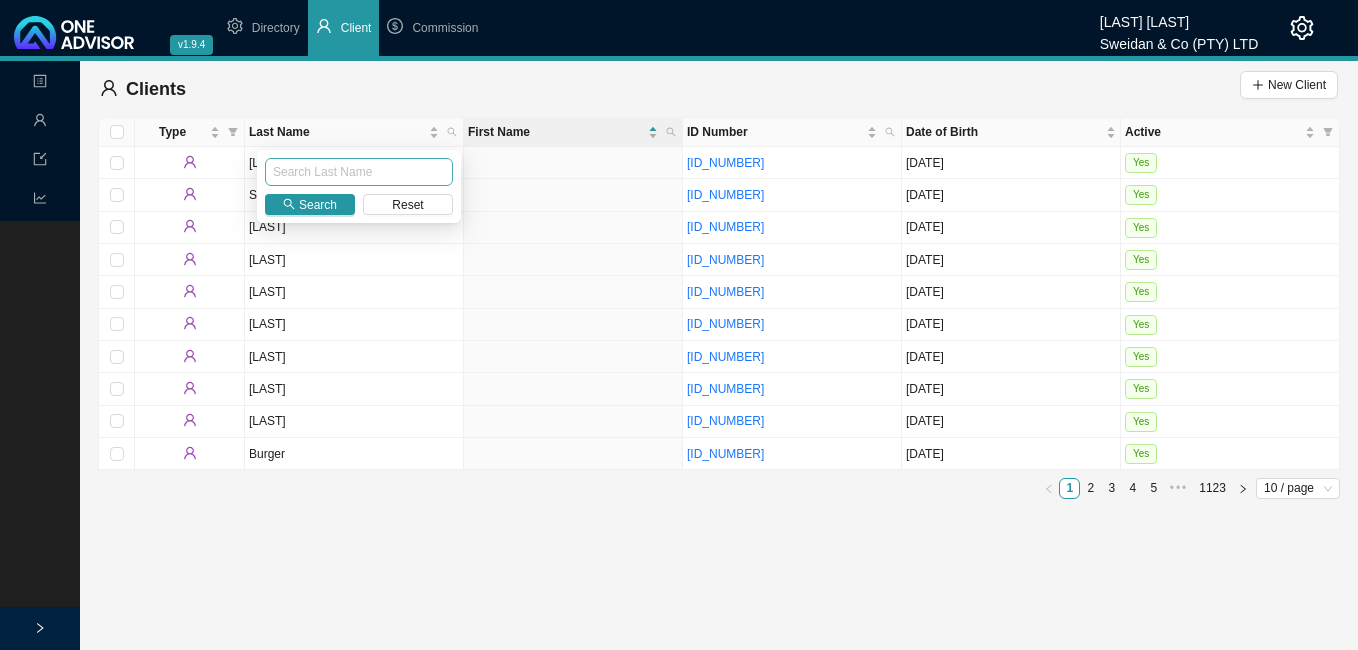 click at bounding box center [359, 172] 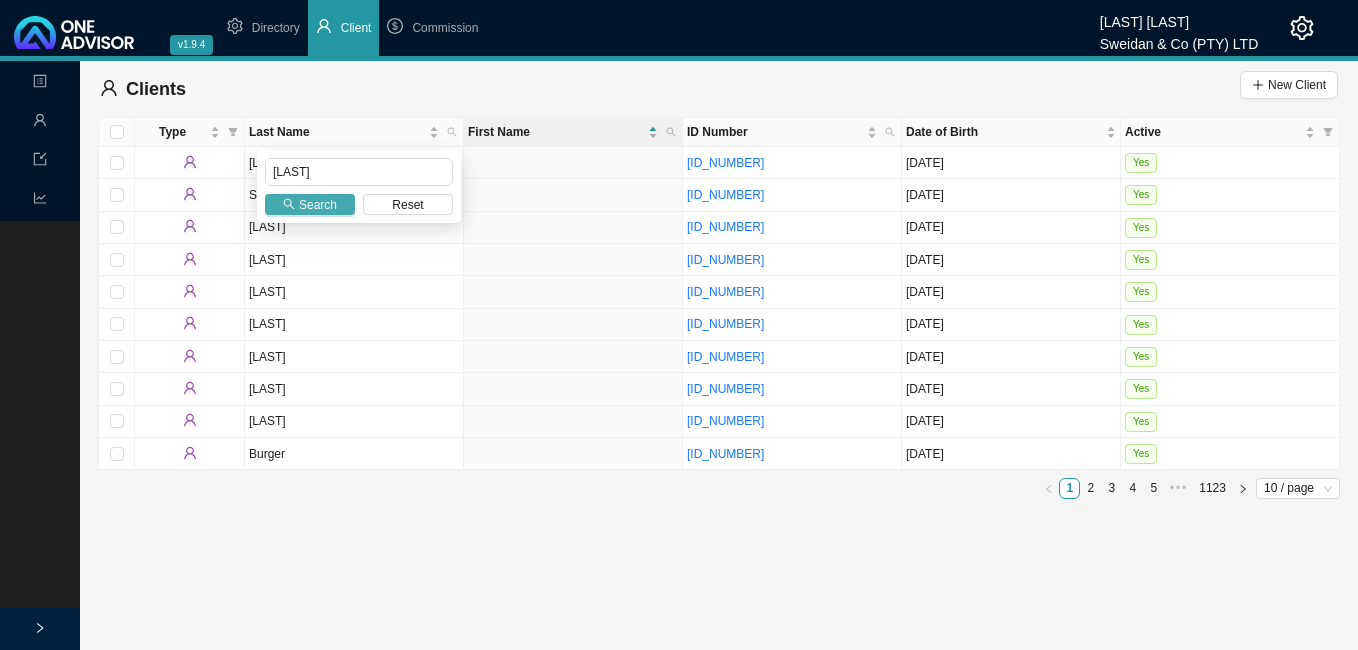 type on "[LAST]" 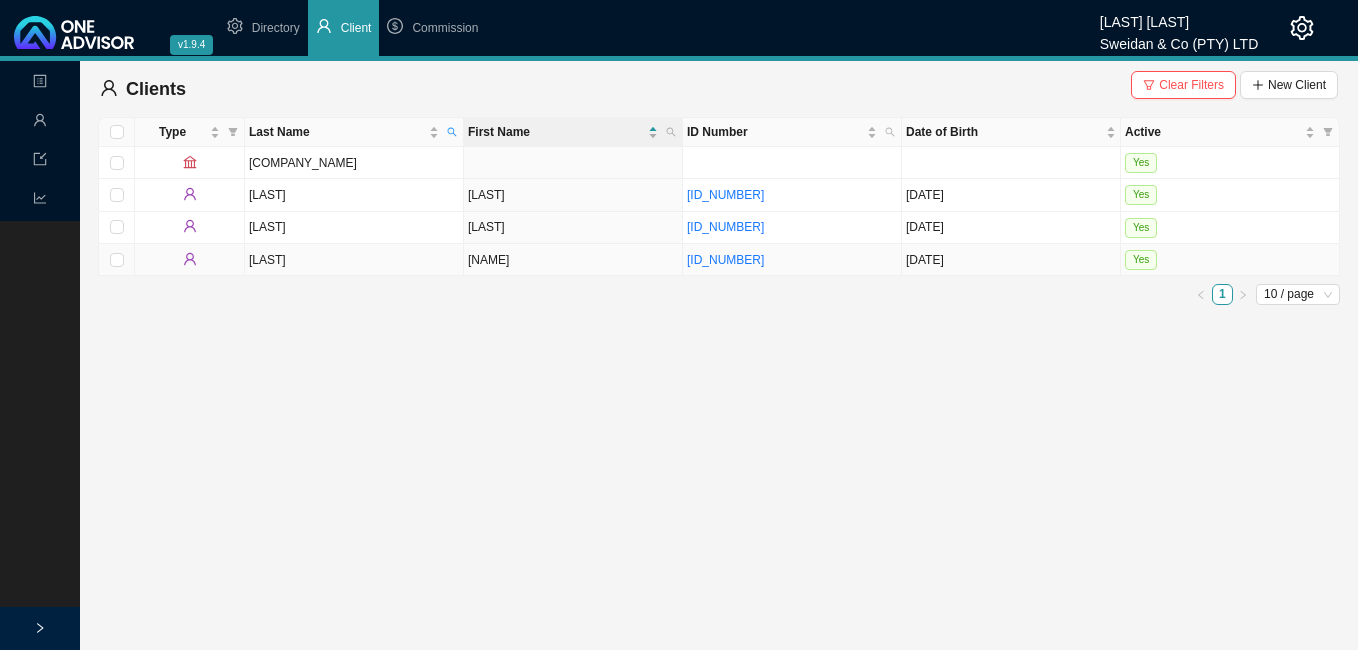 click on "[NAME]" at bounding box center (573, 260) 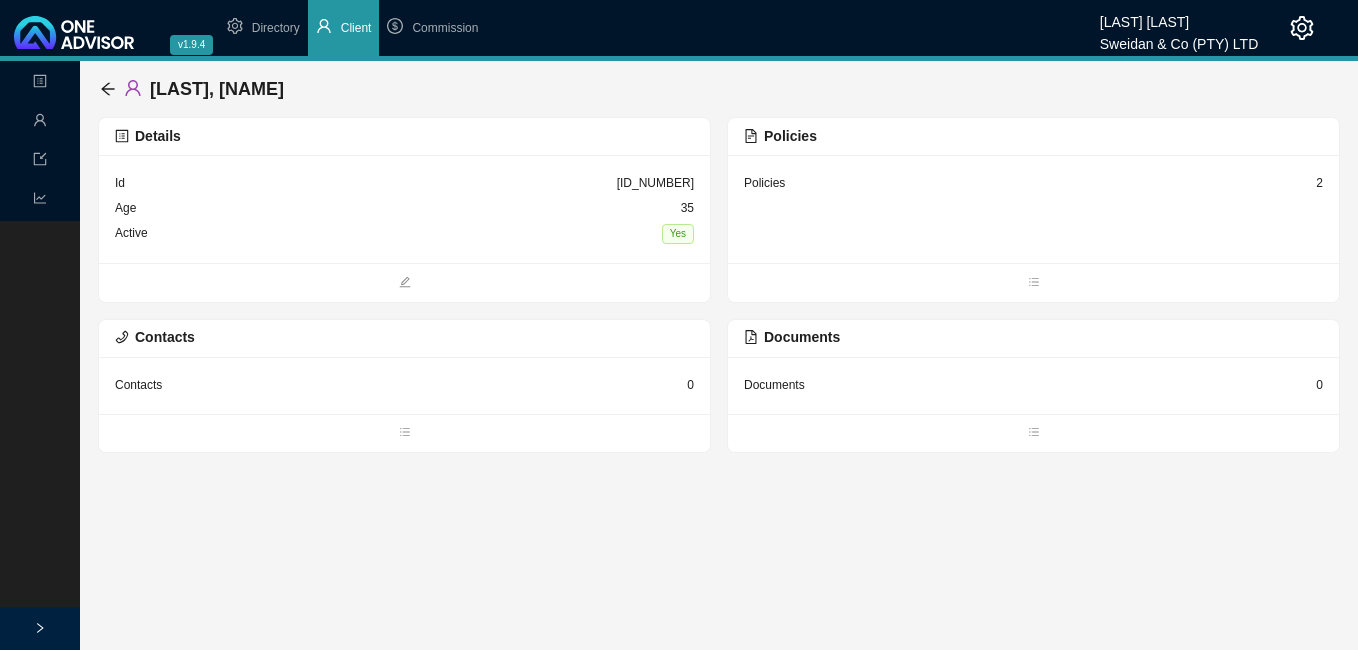click on "2" at bounding box center (1319, 183) 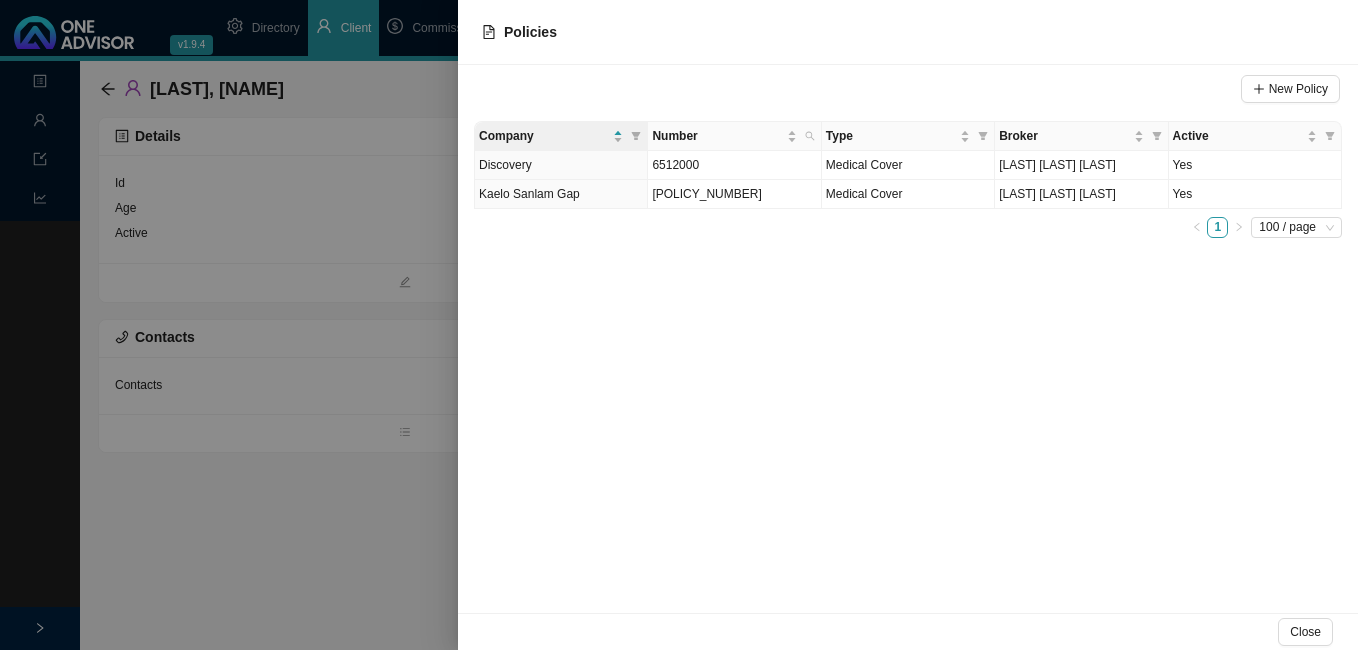 click at bounding box center [679, 325] 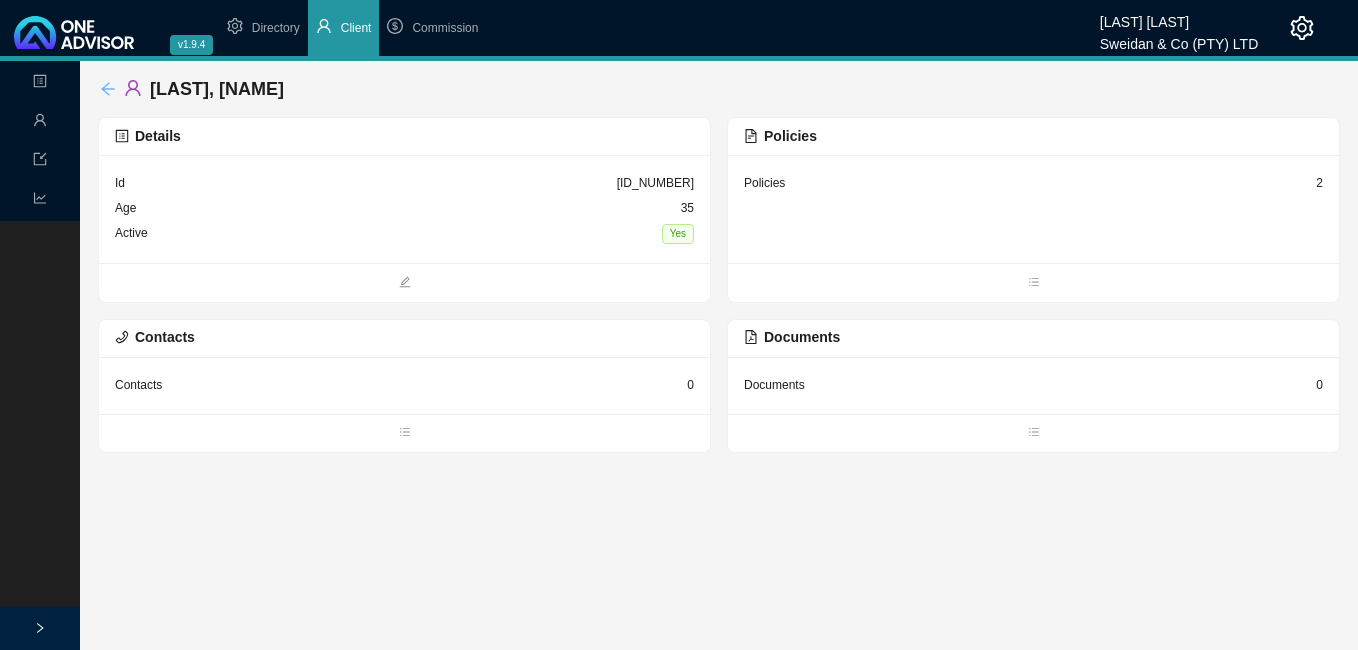 click 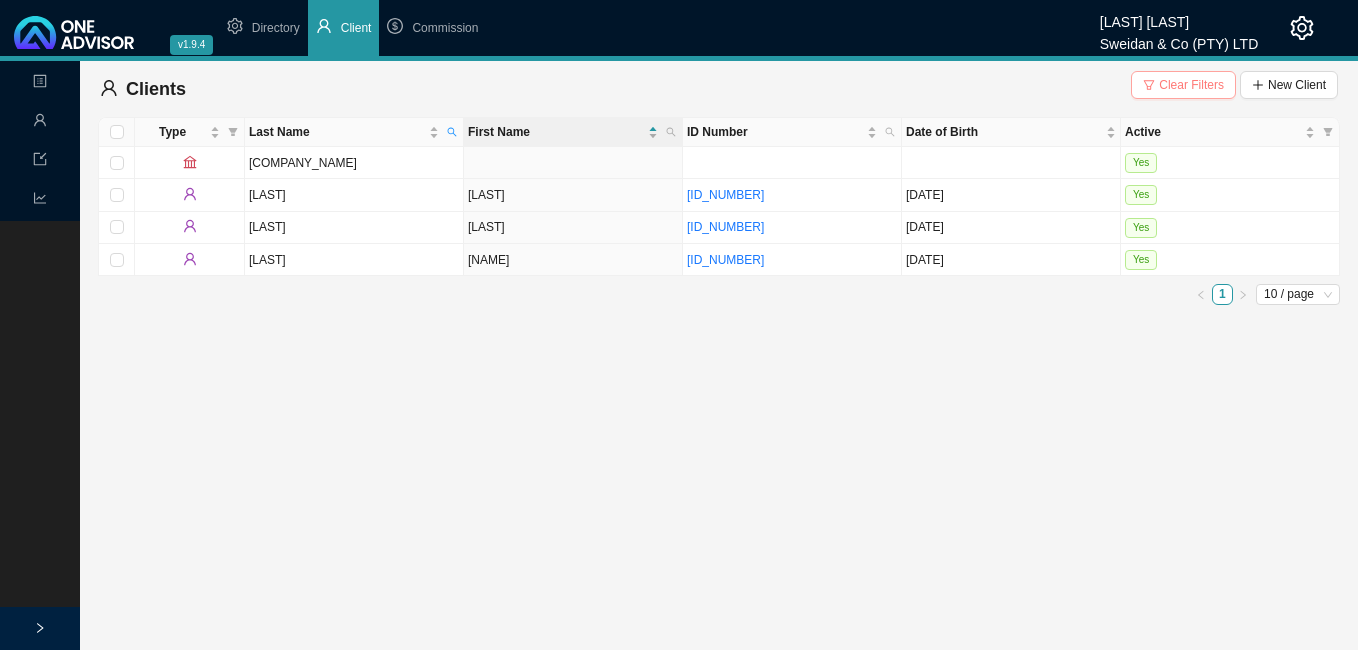 click on "Clear Filters" at bounding box center (1191, 85) 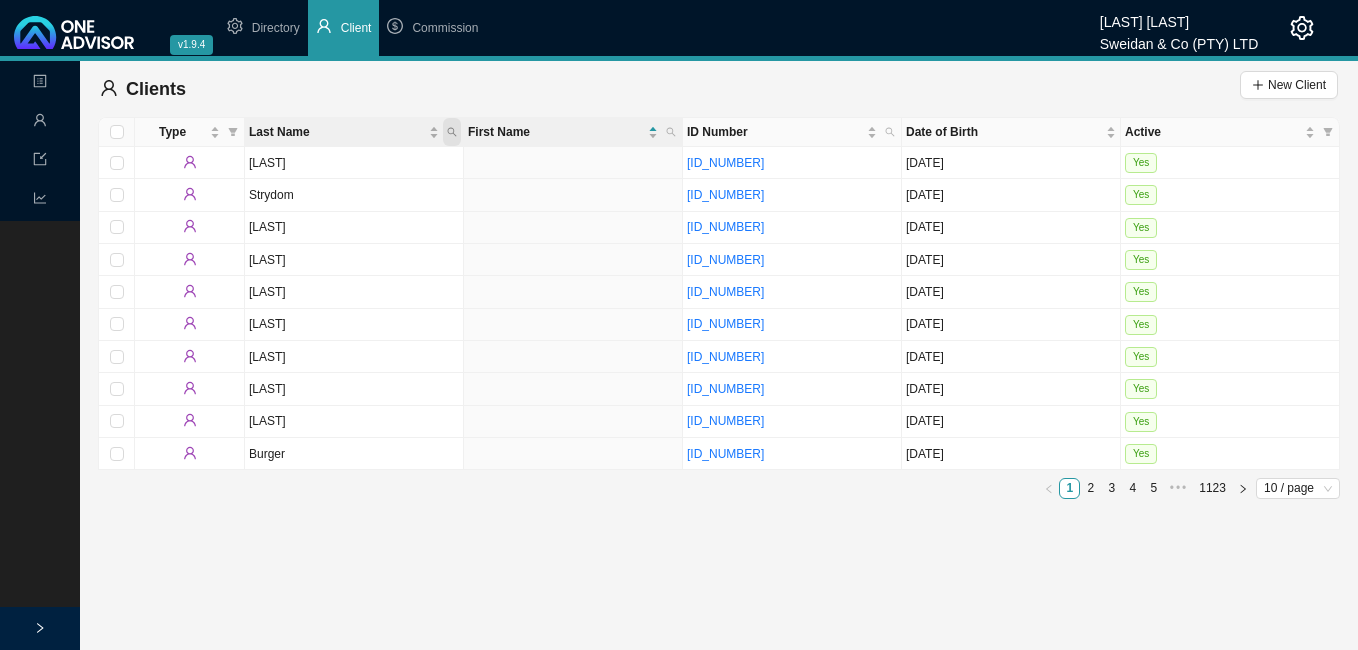 click 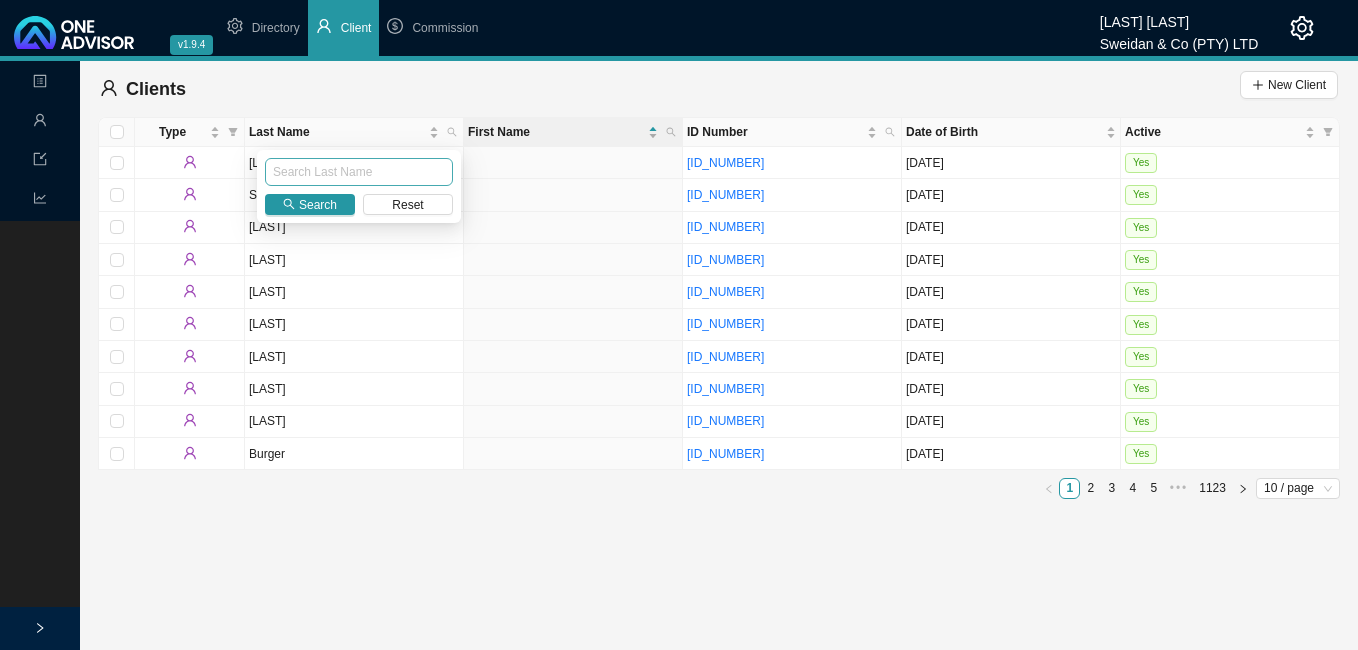 click at bounding box center (359, 172) 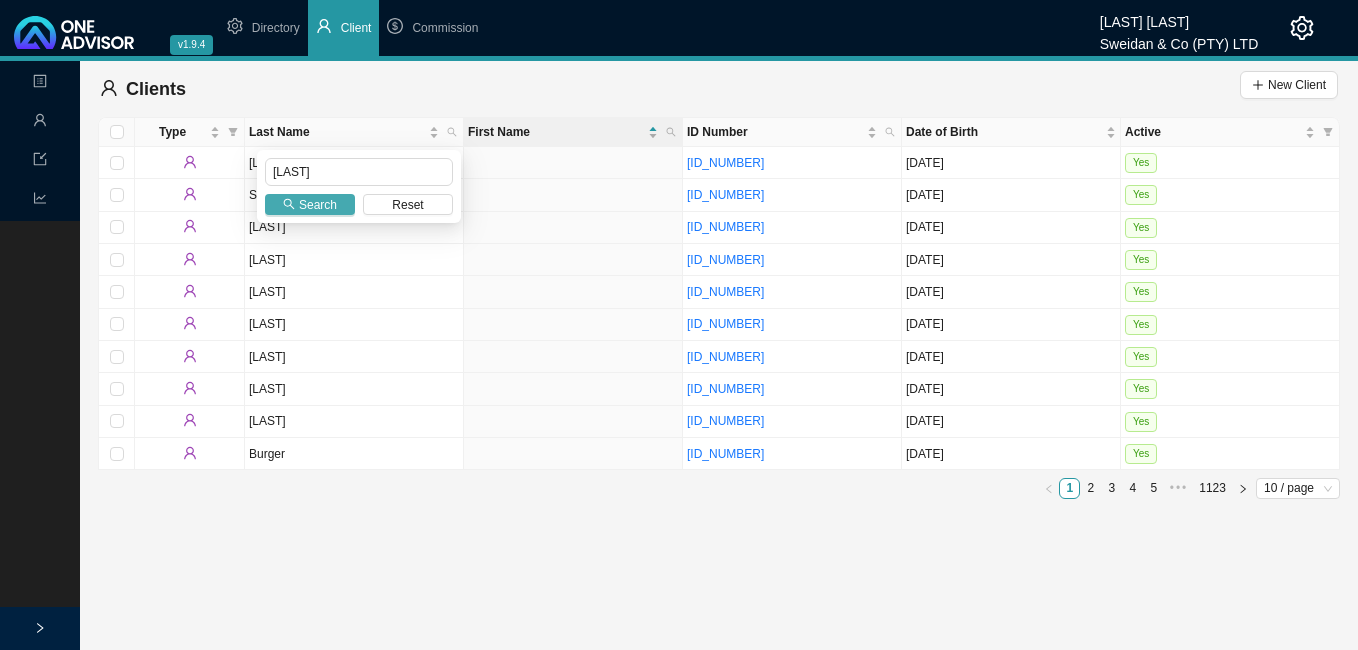 type on "[LAST]" 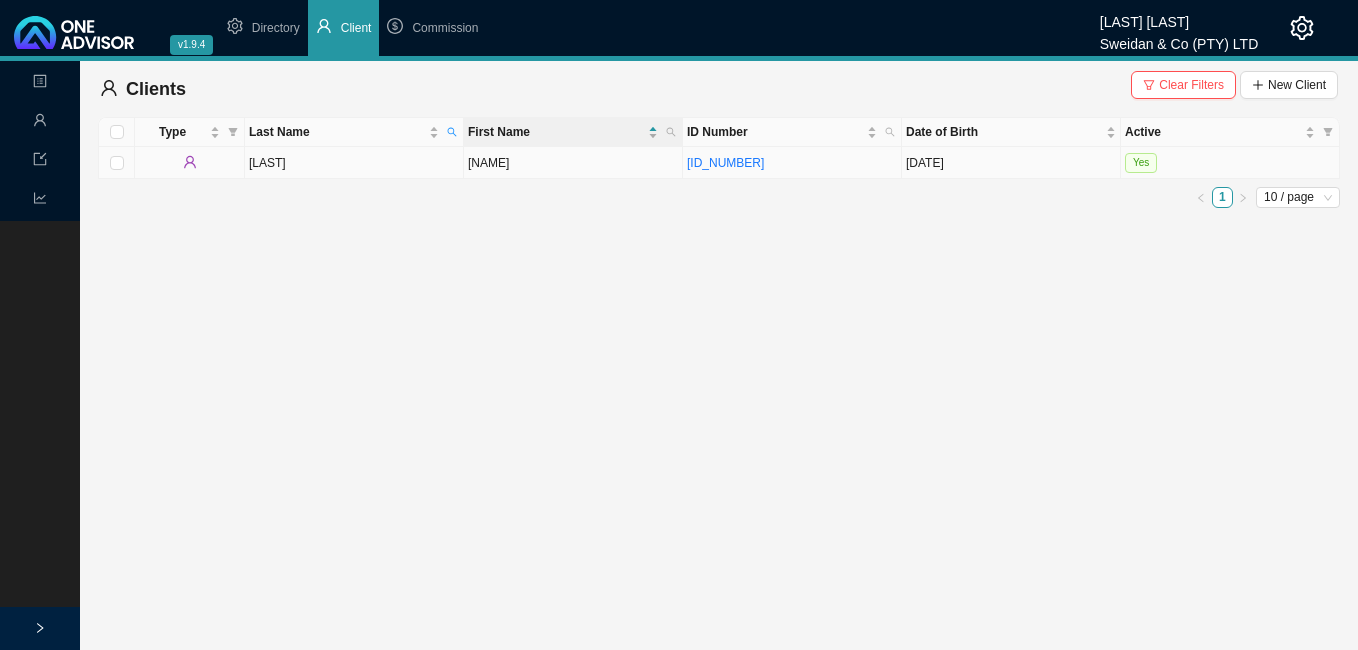 click on "[NAME]" at bounding box center [573, 163] 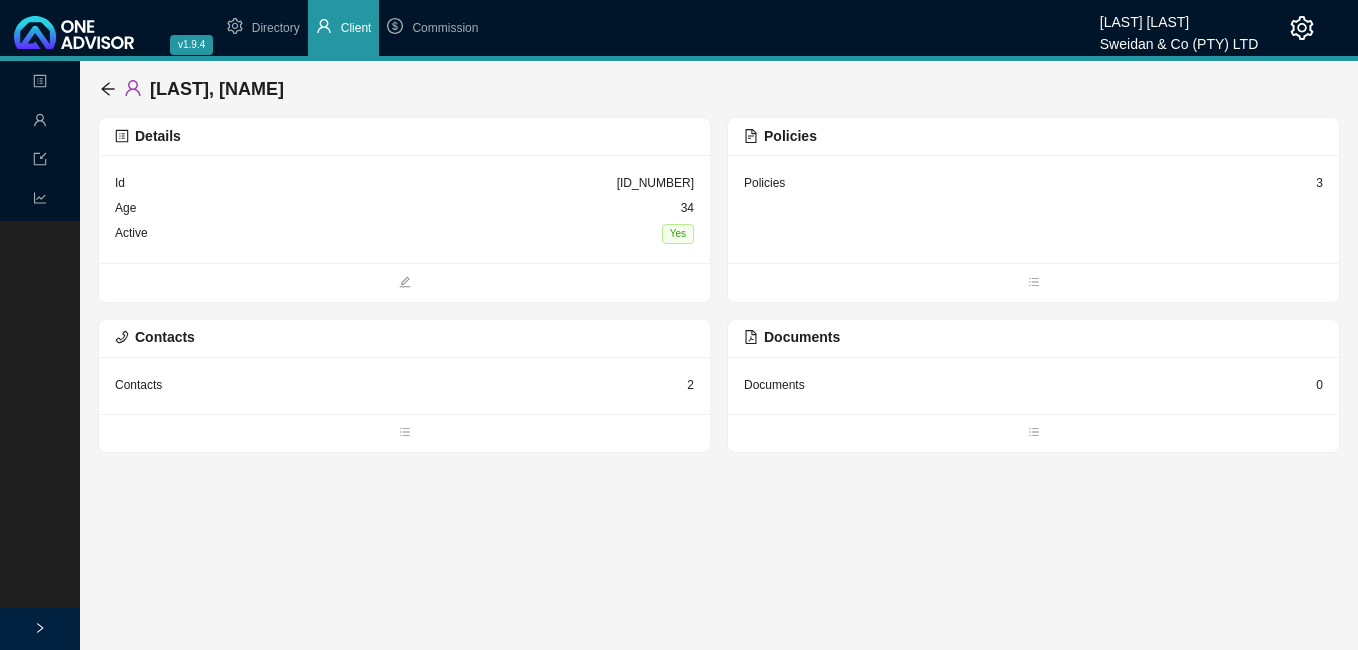 click on "3" at bounding box center [1319, 183] 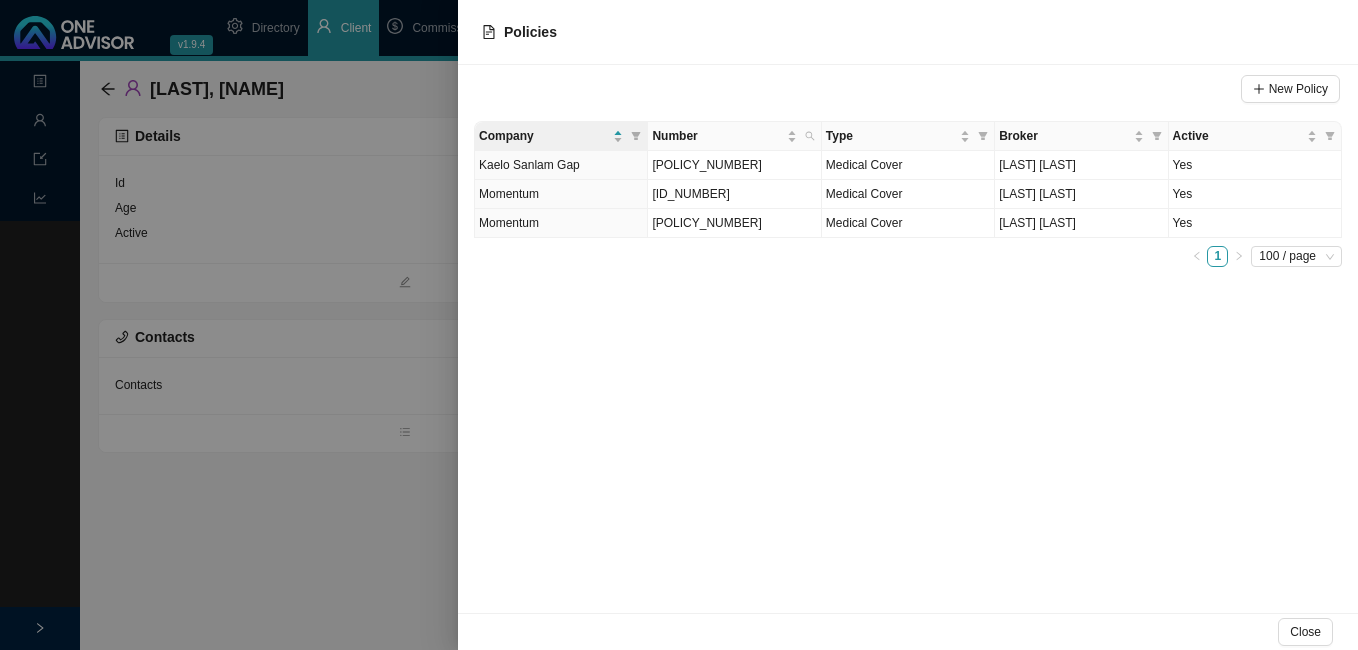 click at bounding box center [679, 325] 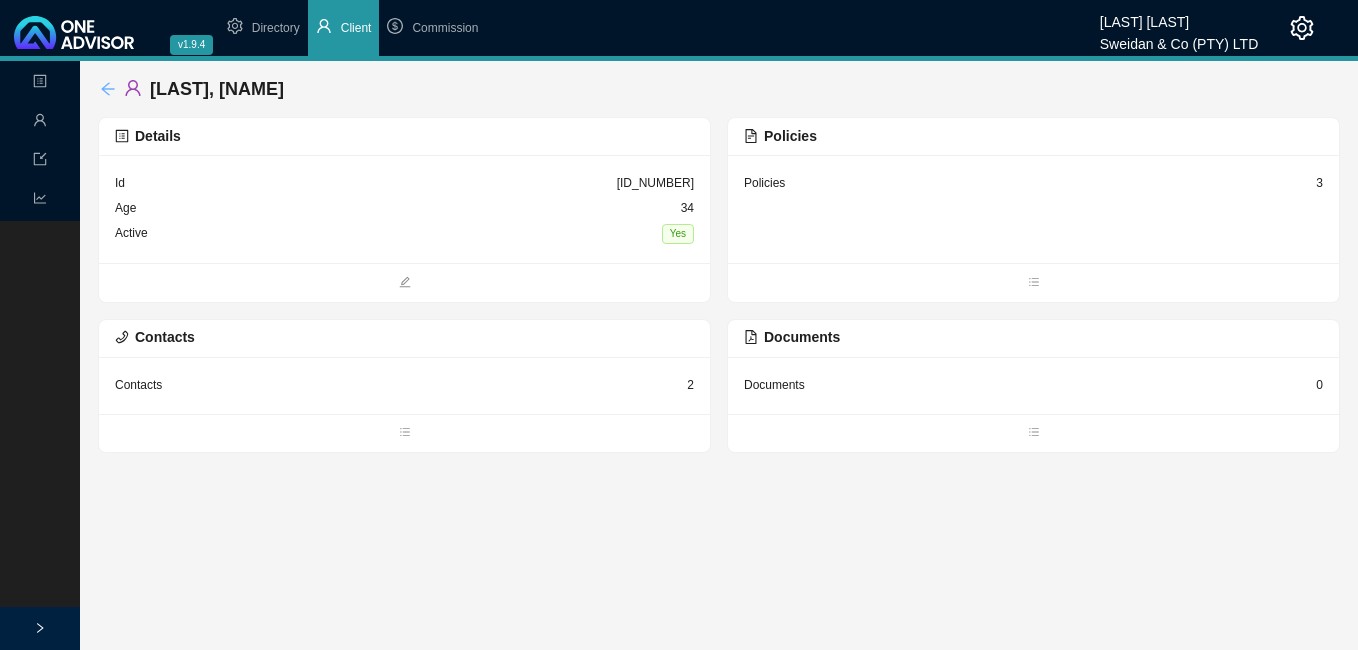 click 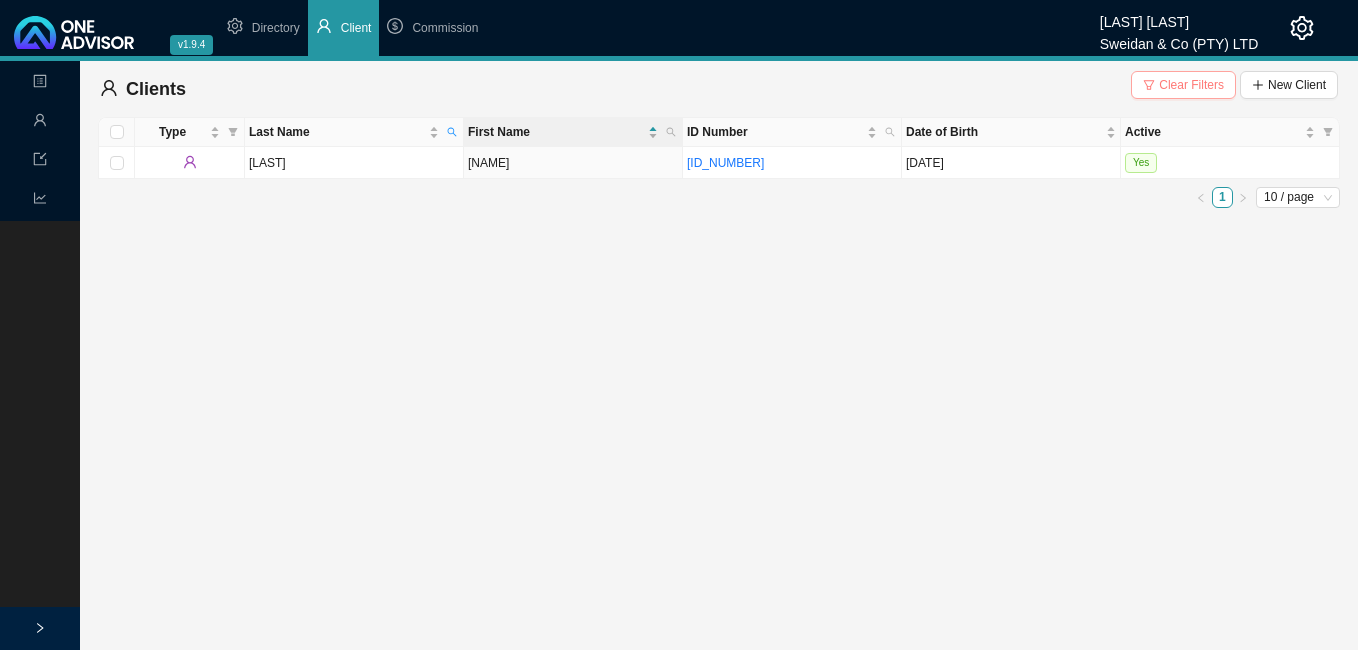 click on "Clear Filters" at bounding box center [1191, 85] 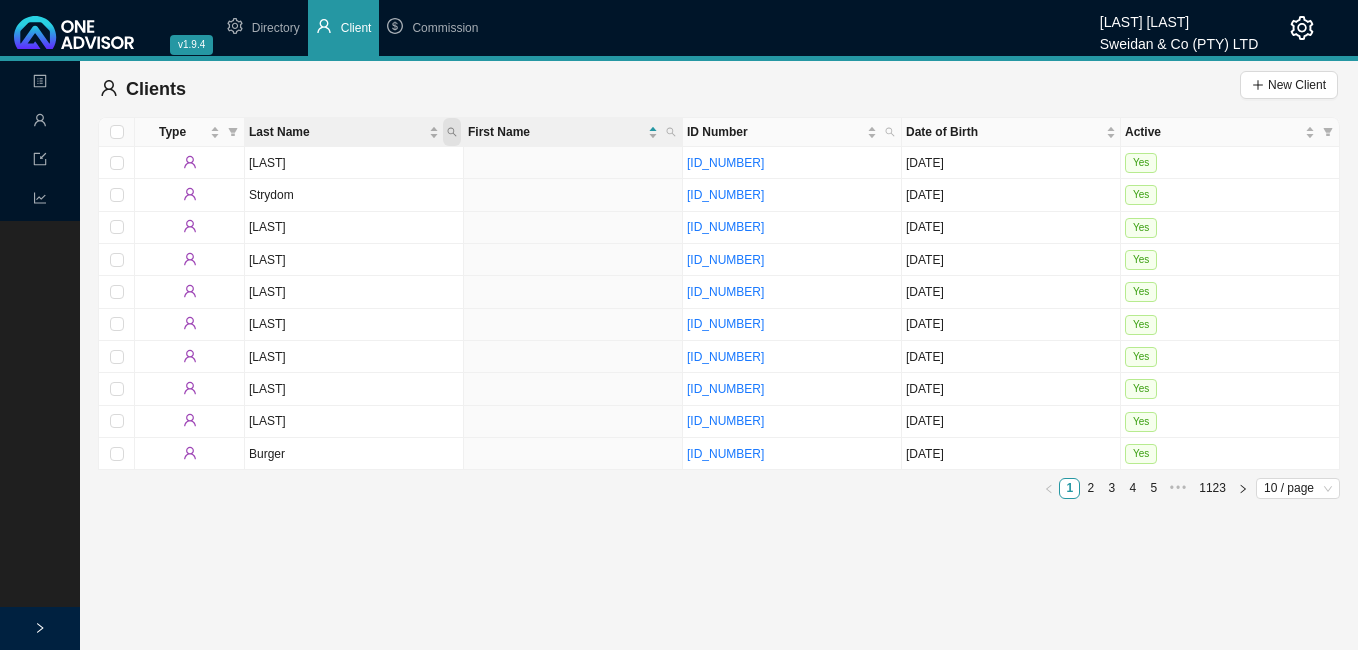 click at bounding box center [452, 132] 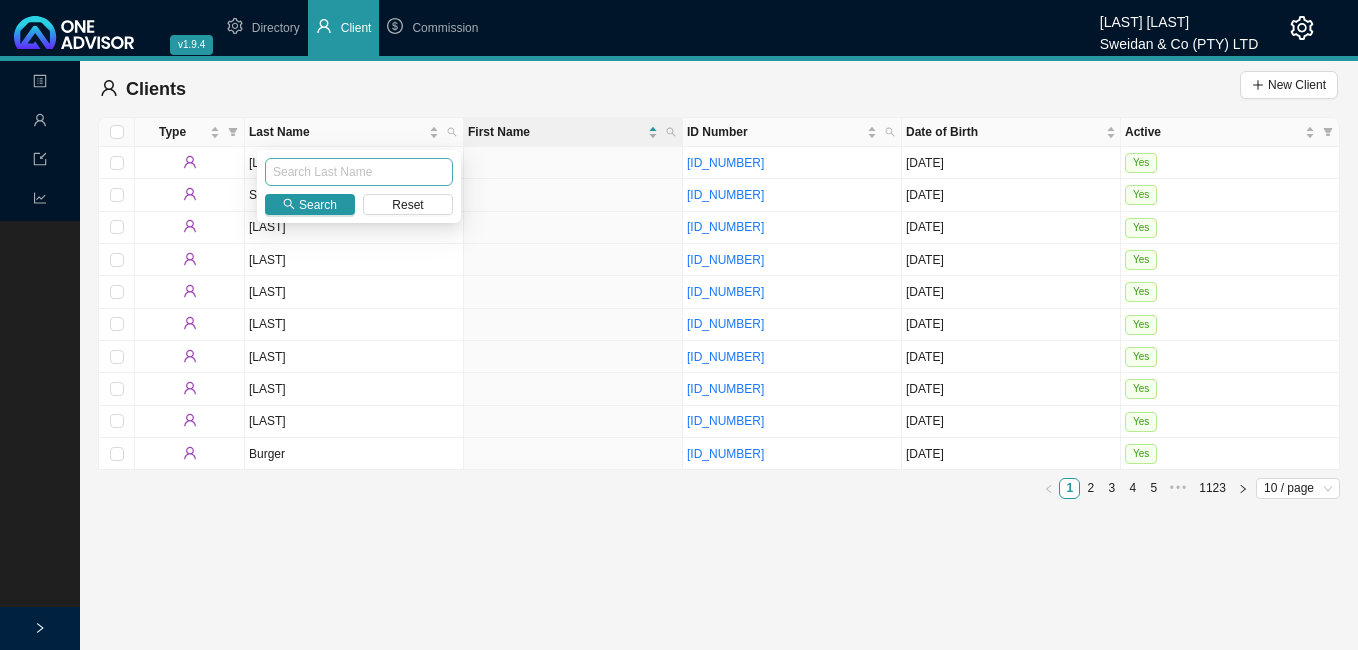 click at bounding box center (359, 172) 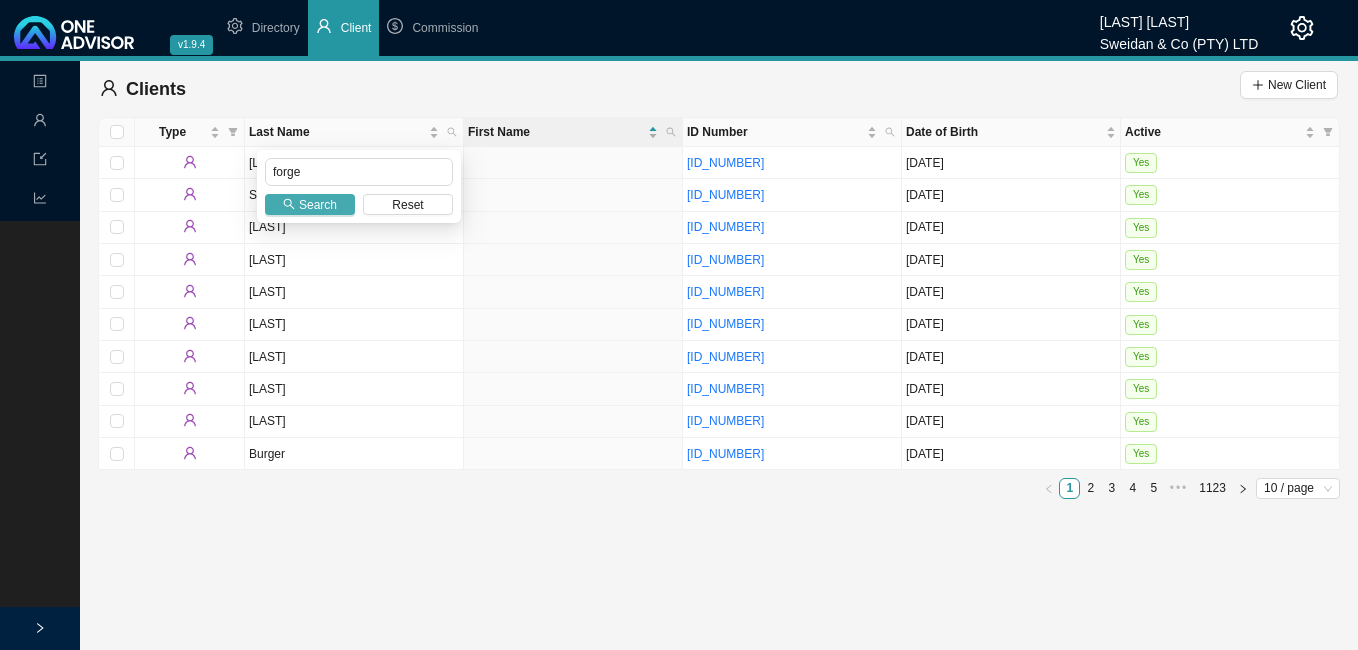 type on "forge" 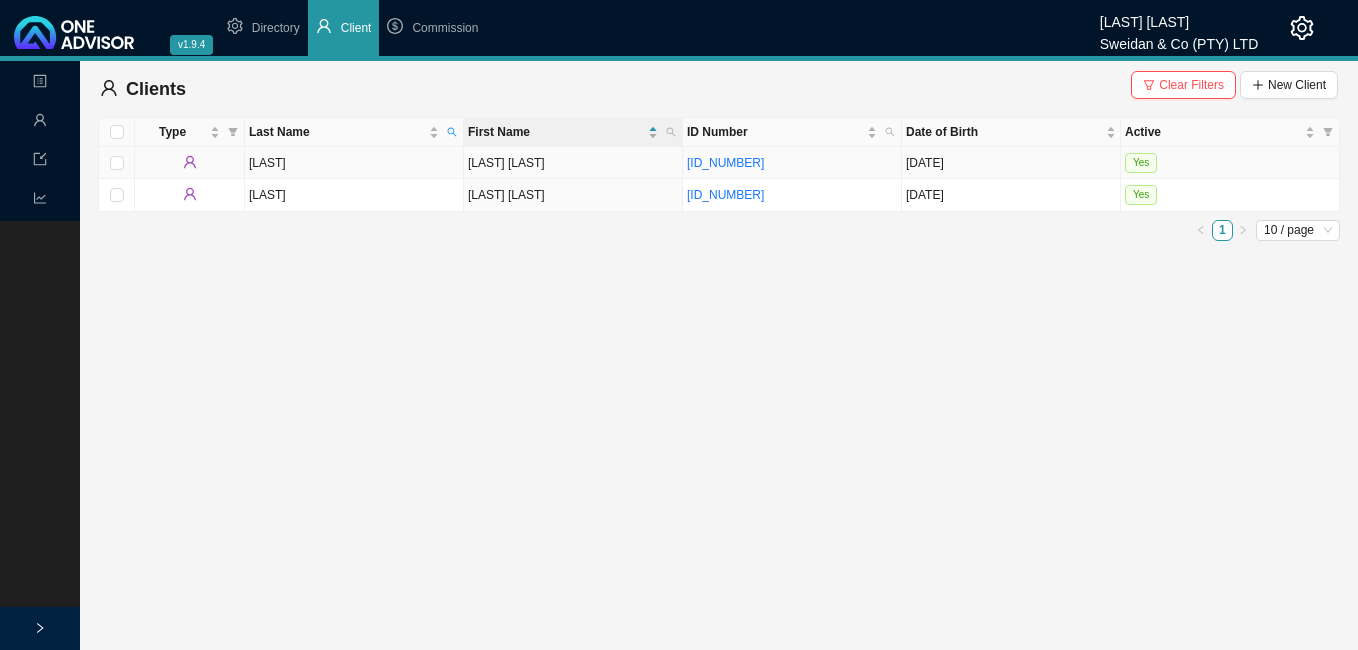 click on "[LAST] [LAST]" at bounding box center [573, 163] 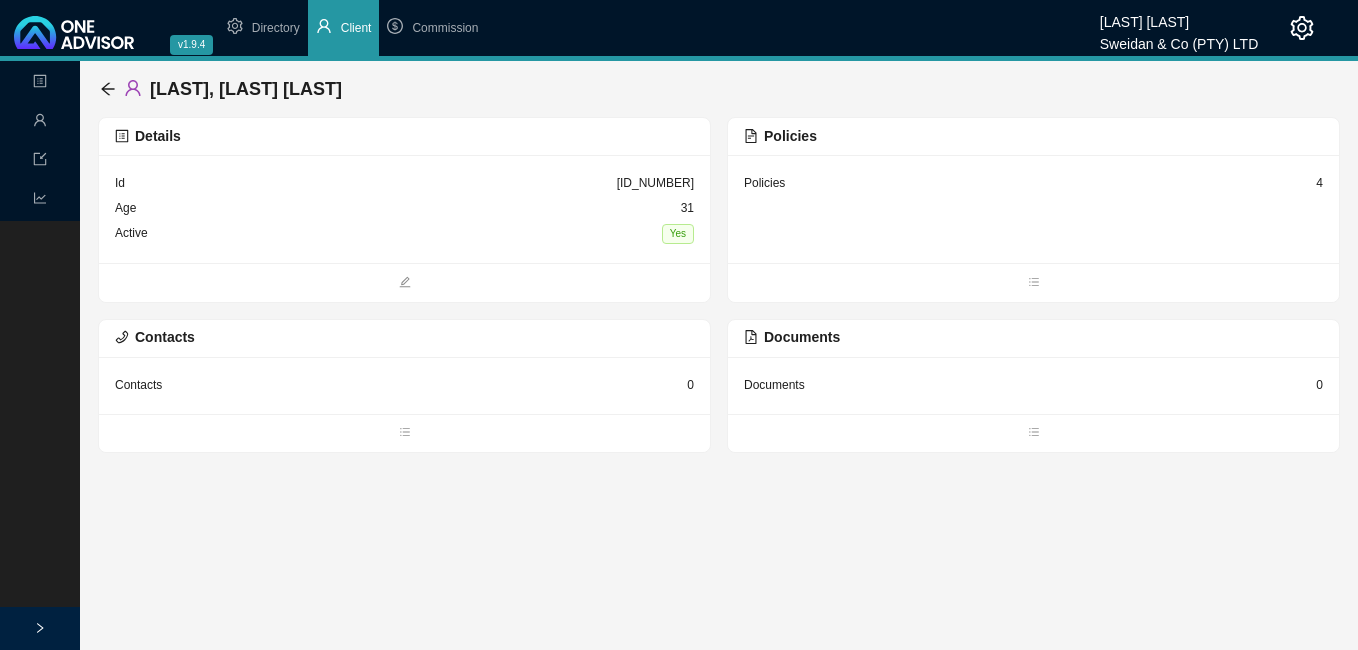 click on "4" at bounding box center (1319, 183) 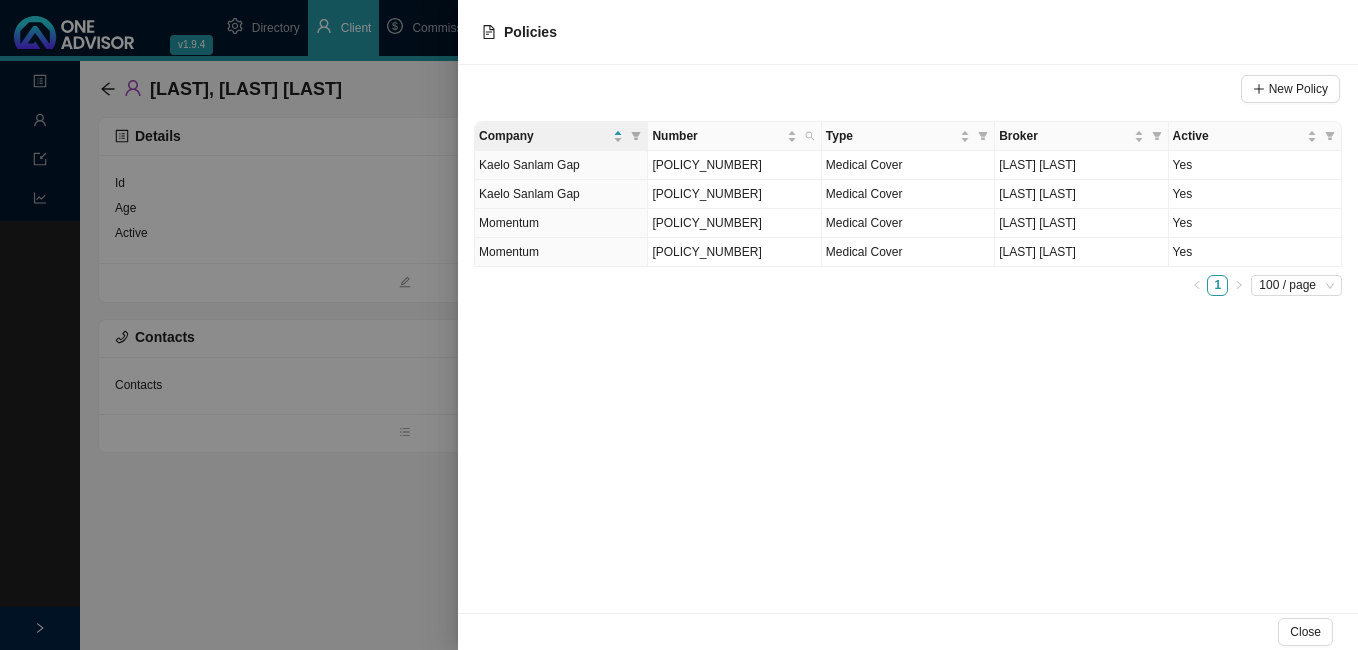 click at bounding box center (679, 325) 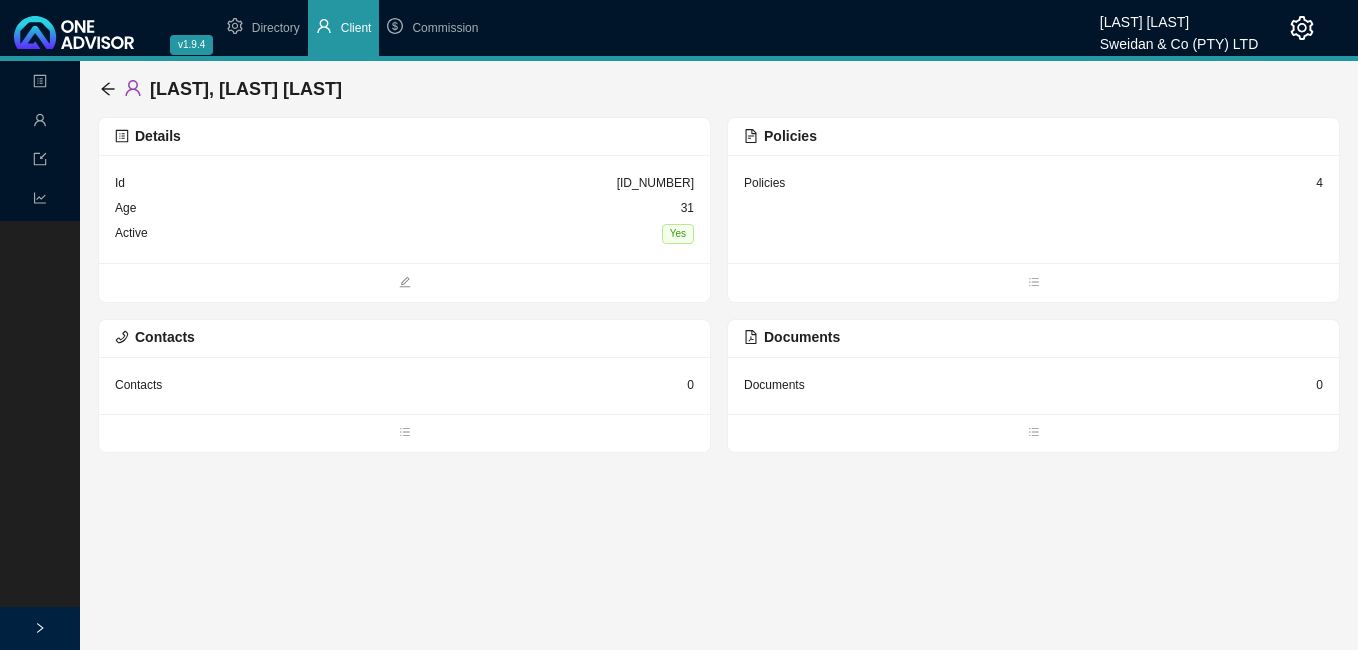 click on "[LAST], [LAST] [LAST]" at bounding box center (719, 89) 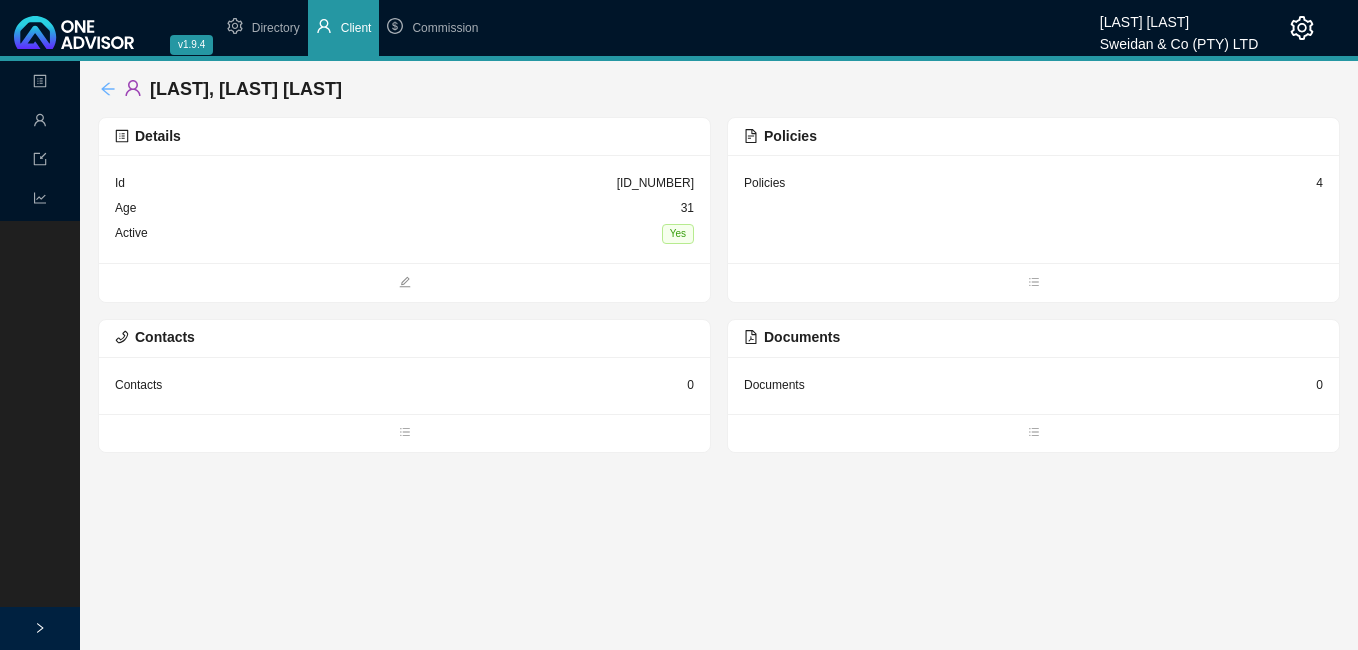 click 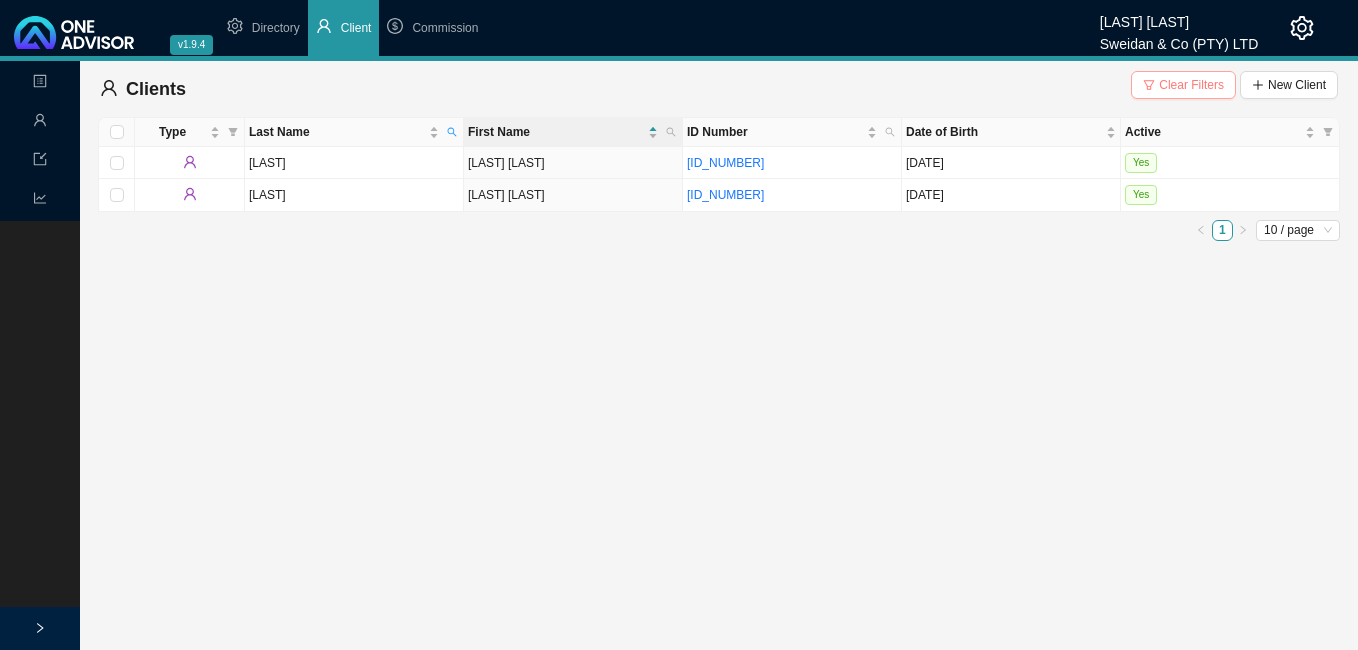 click on "Clear Filters" at bounding box center (1191, 85) 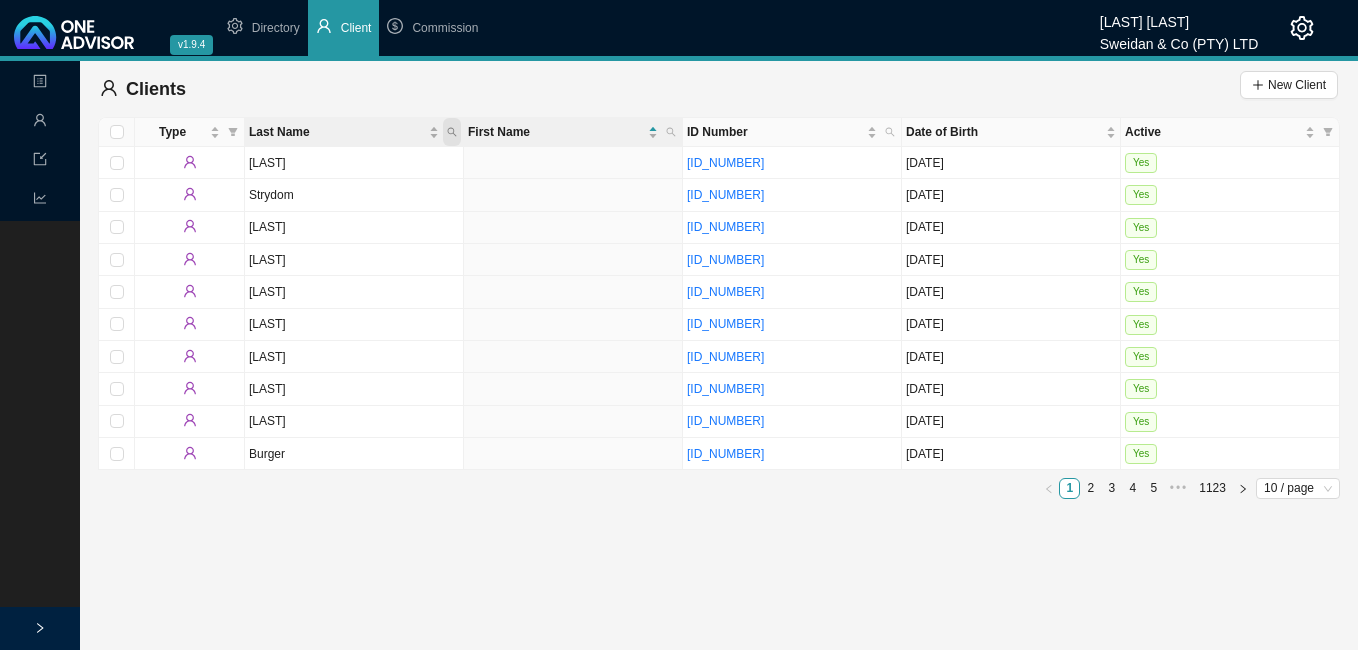 click 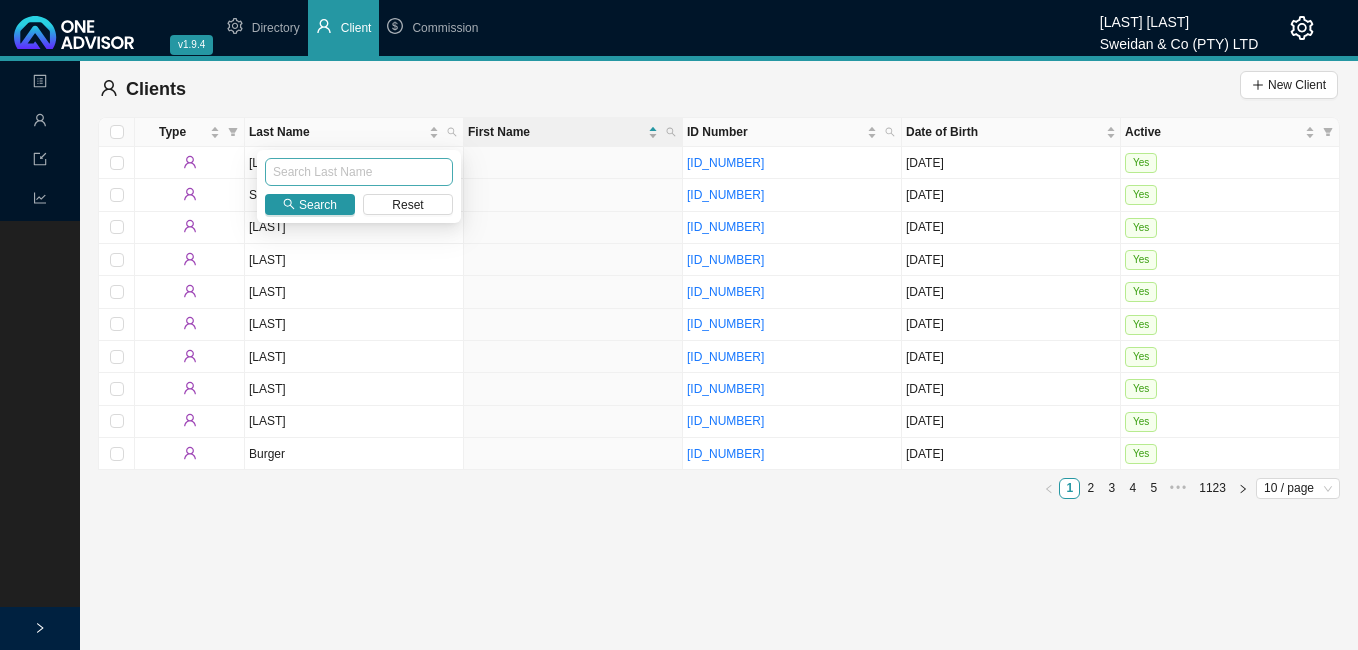 click at bounding box center (359, 172) 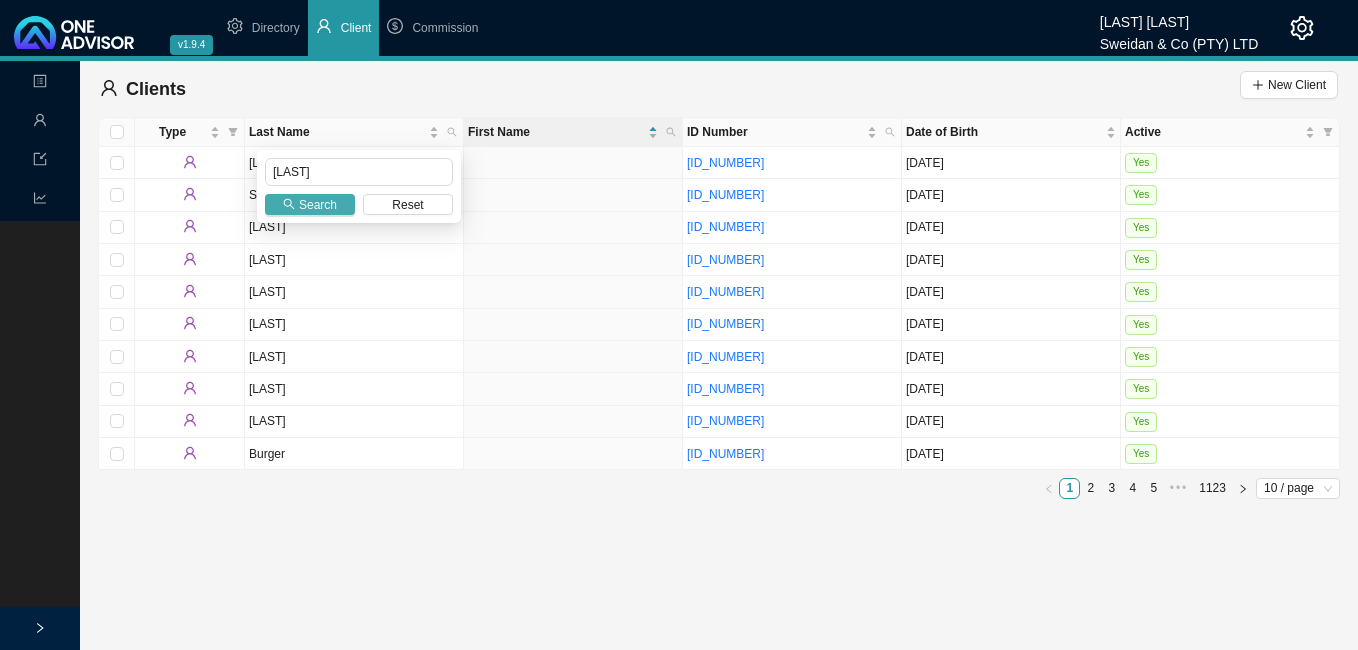 type on "[LAST]" 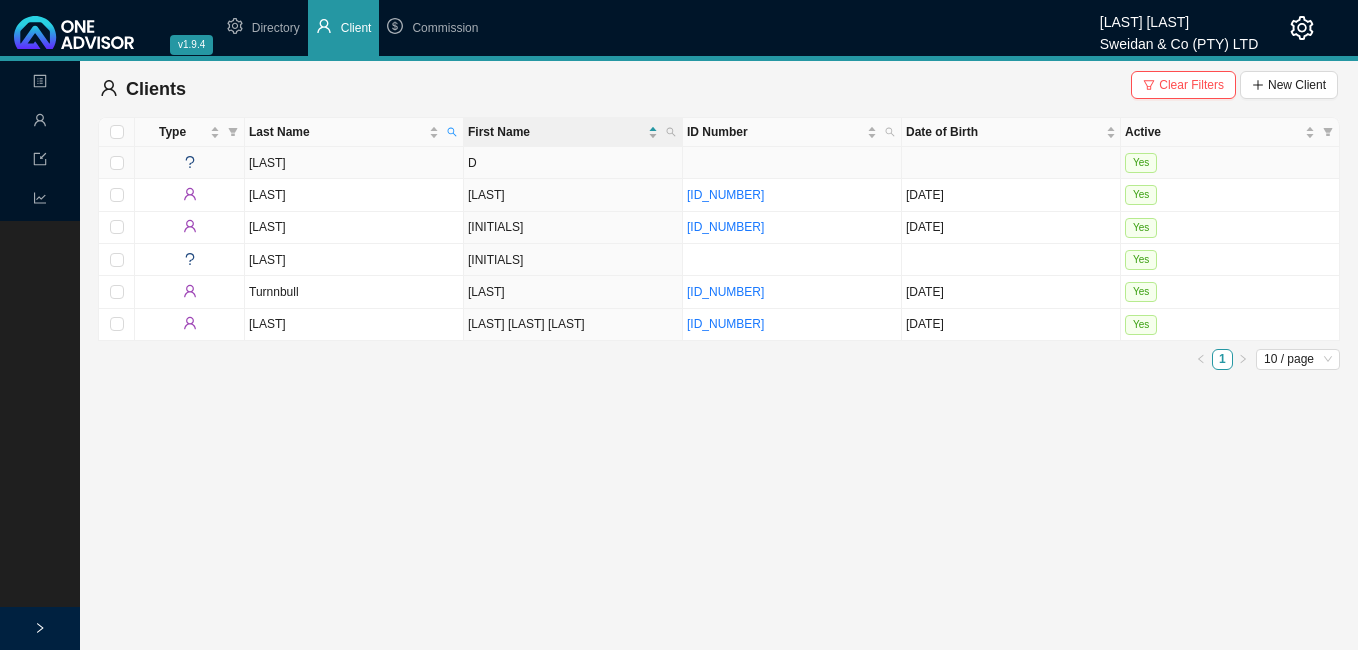 click on "D" at bounding box center (573, 163) 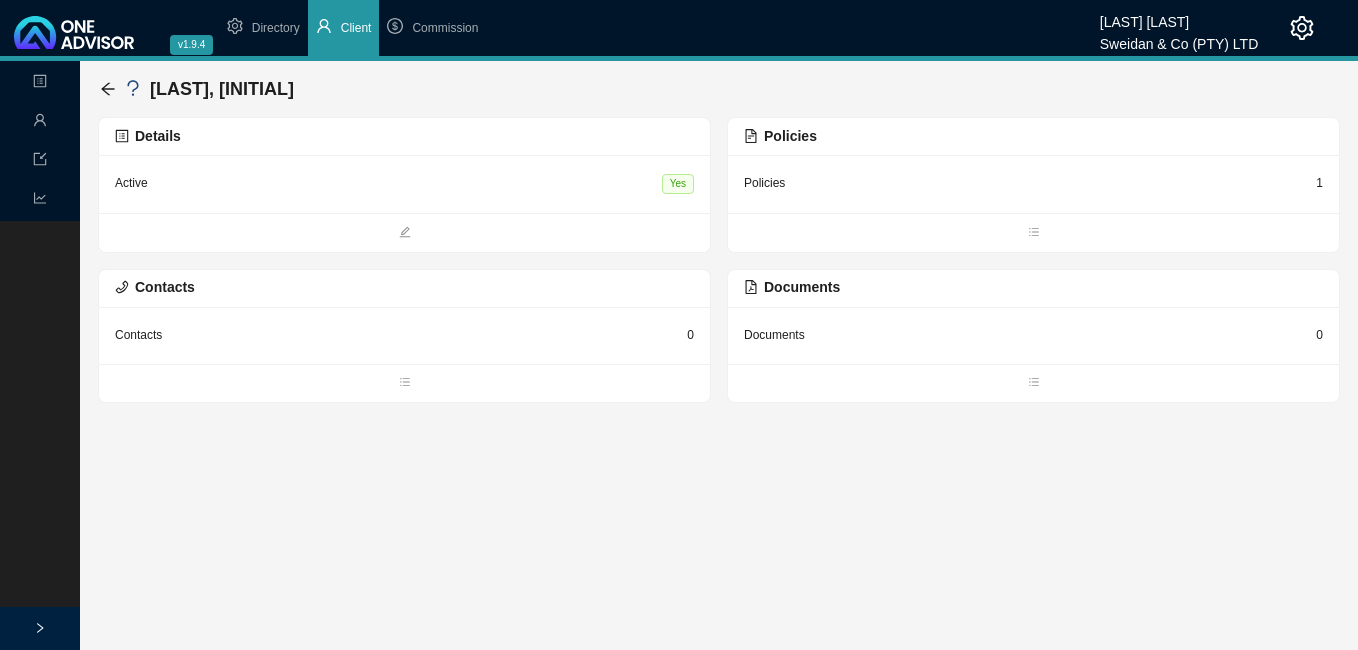 click on "Policies 1" at bounding box center [1033, 184] 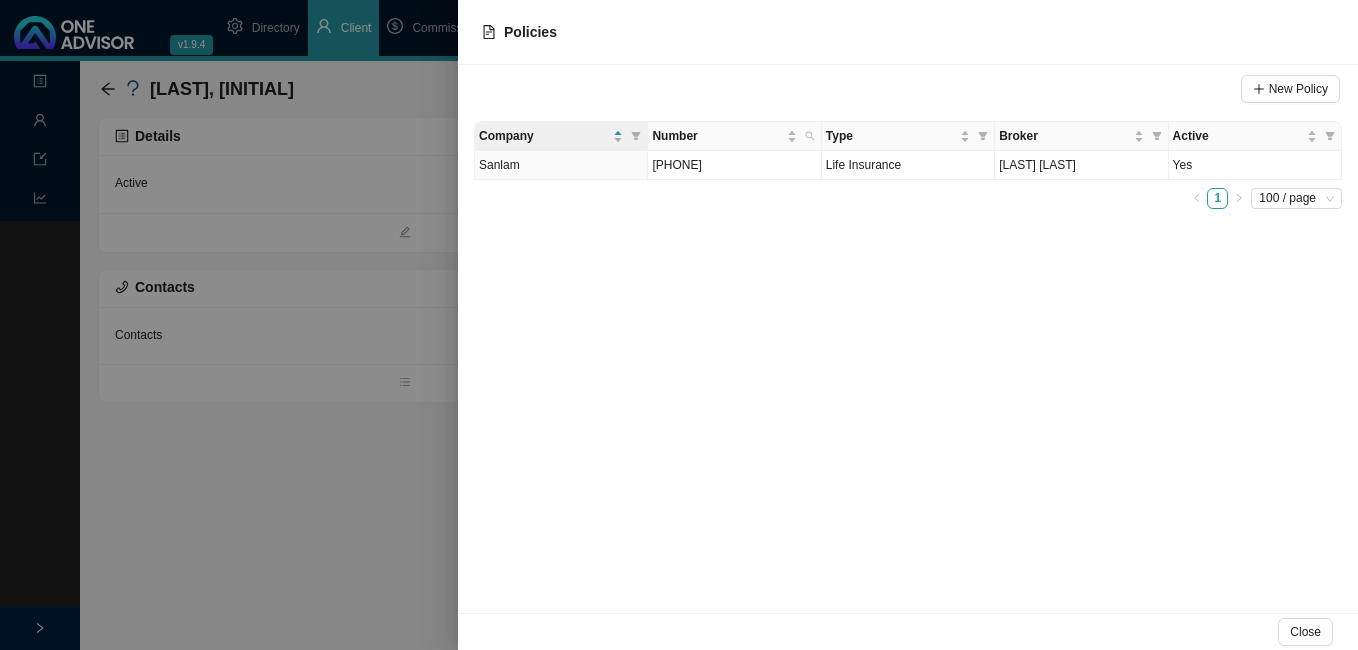 click at bounding box center [679, 325] 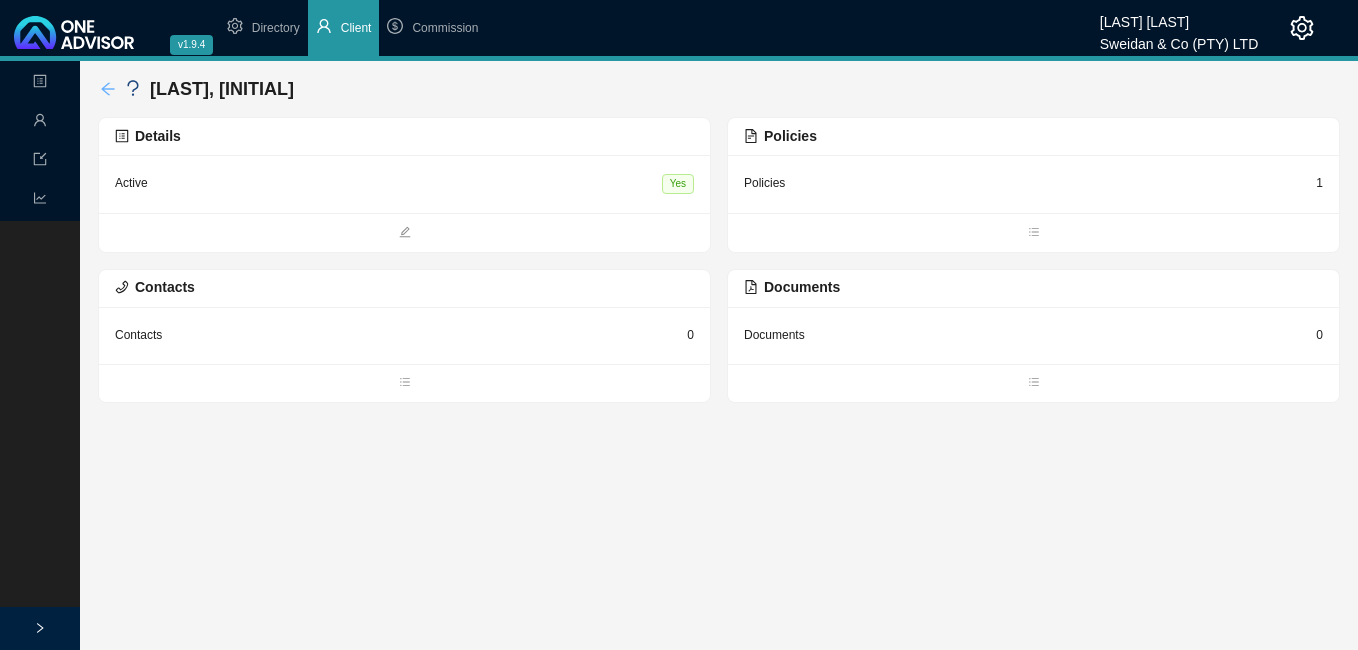 click 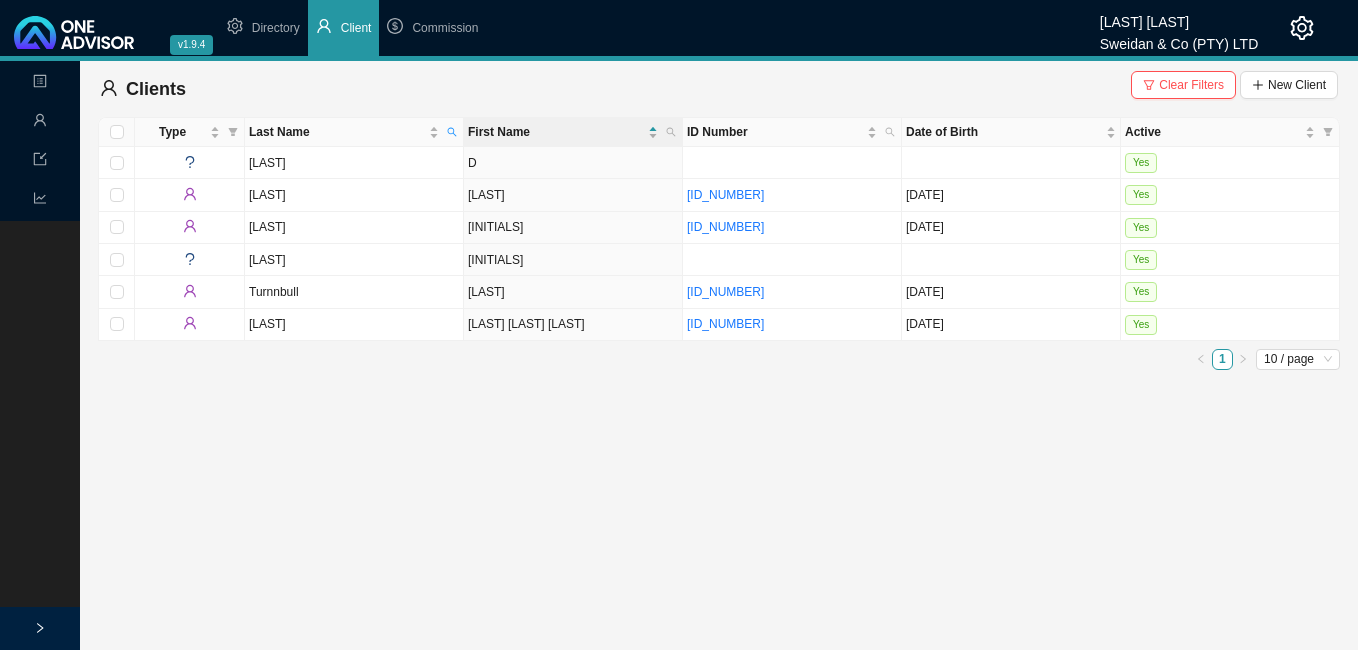click on "Clear Filters" at bounding box center (1191, 85) 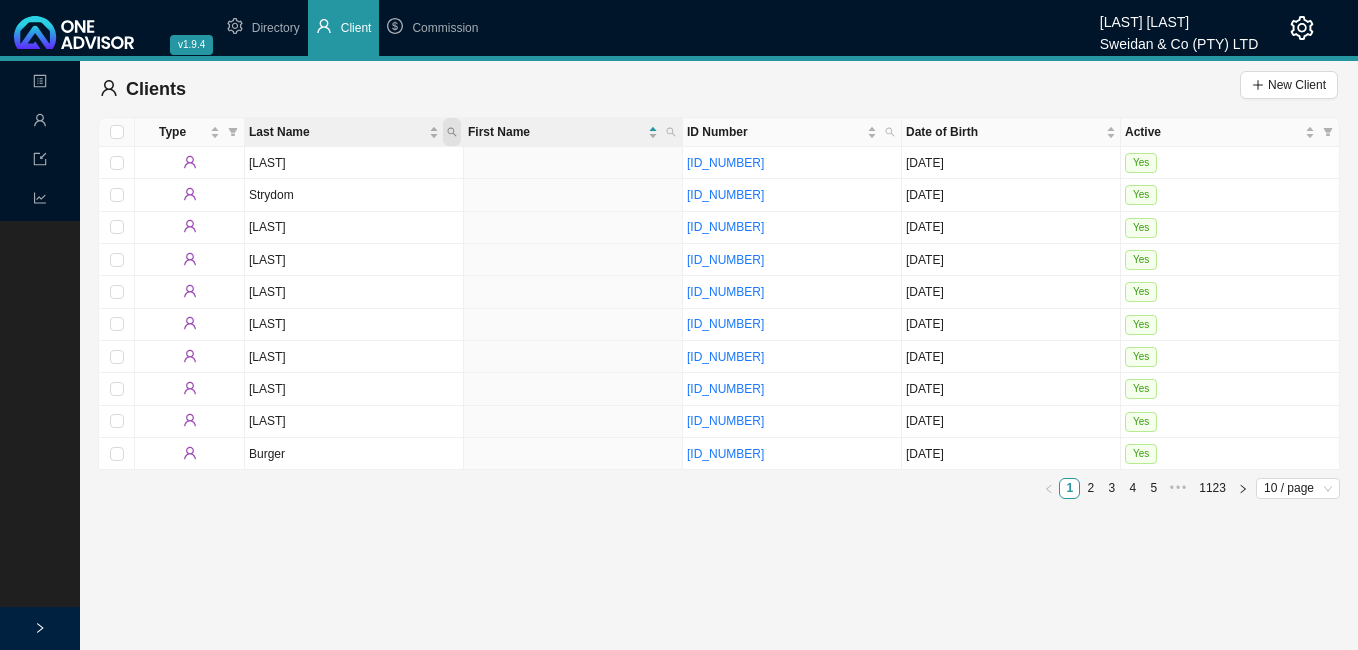 click 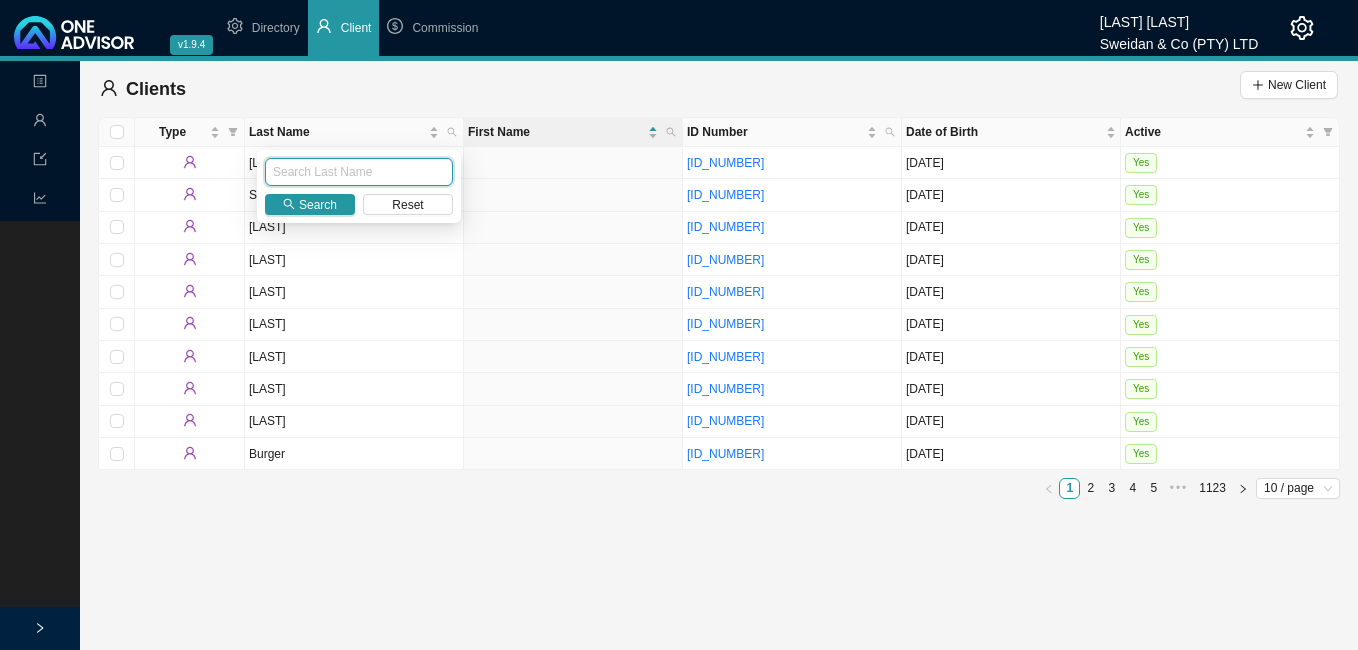 click at bounding box center [359, 172] 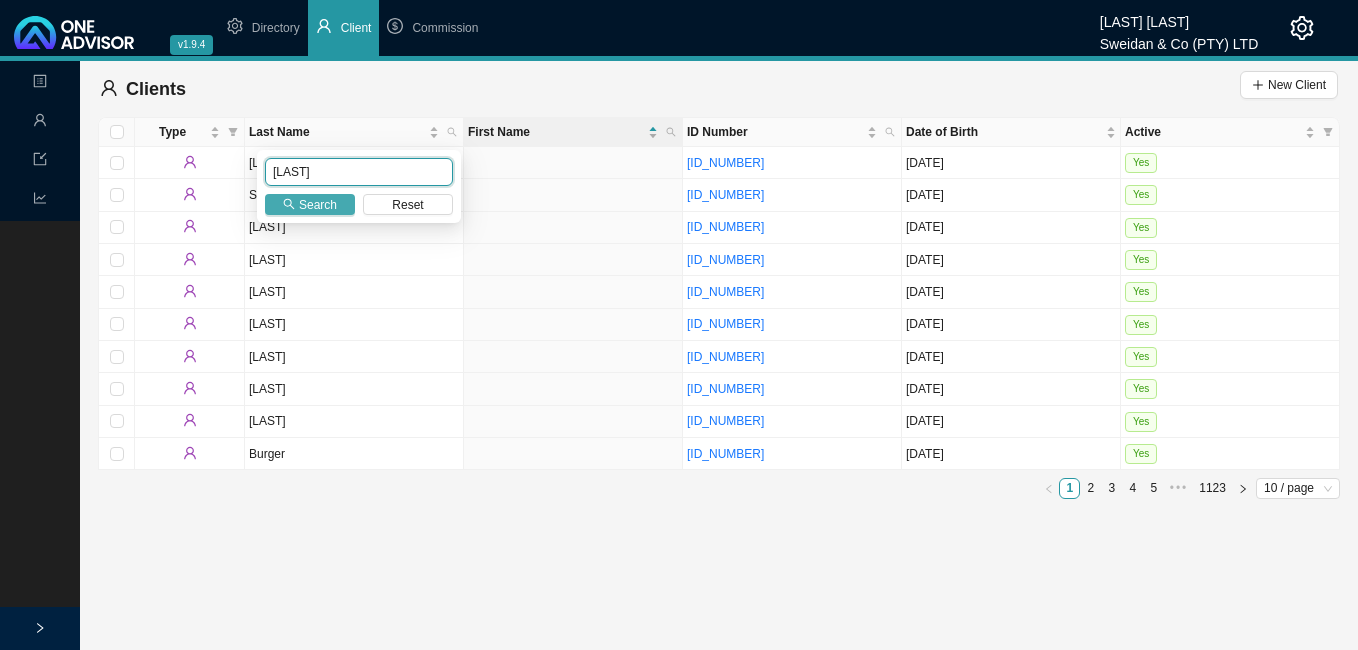type on "[LAST]" 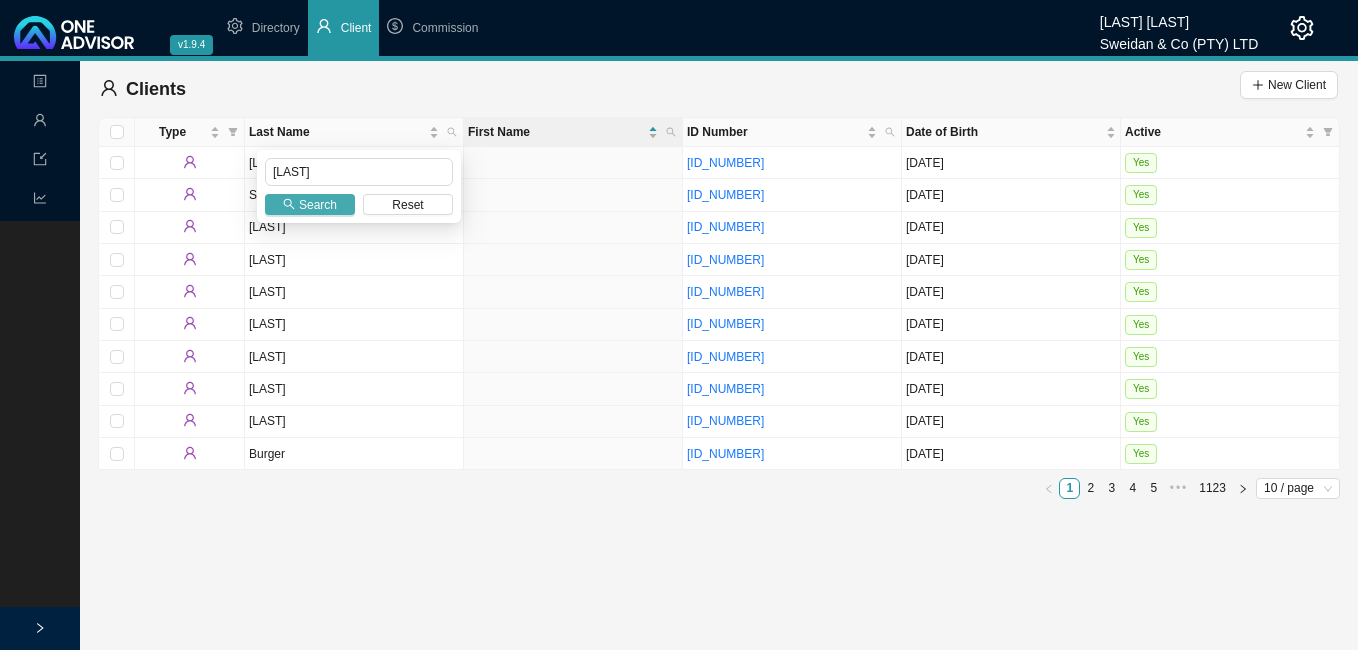 click on "Search" at bounding box center (318, 205) 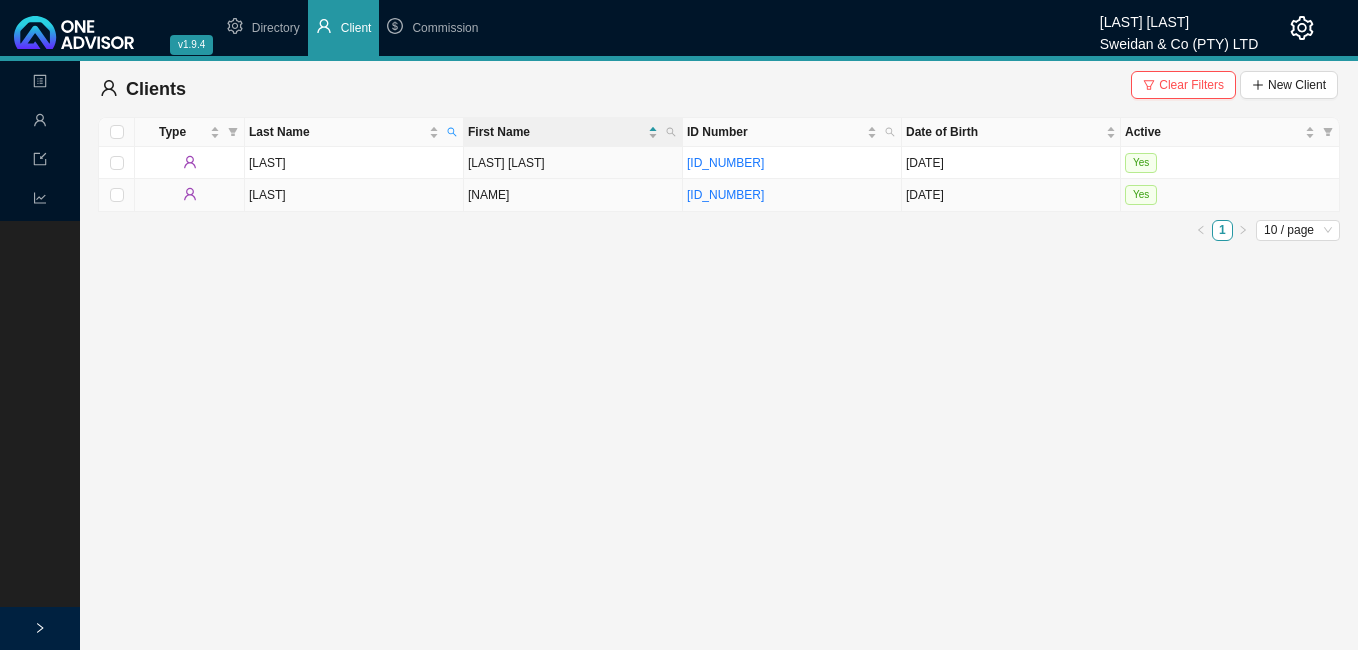click on "[NAME]" at bounding box center [573, 195] 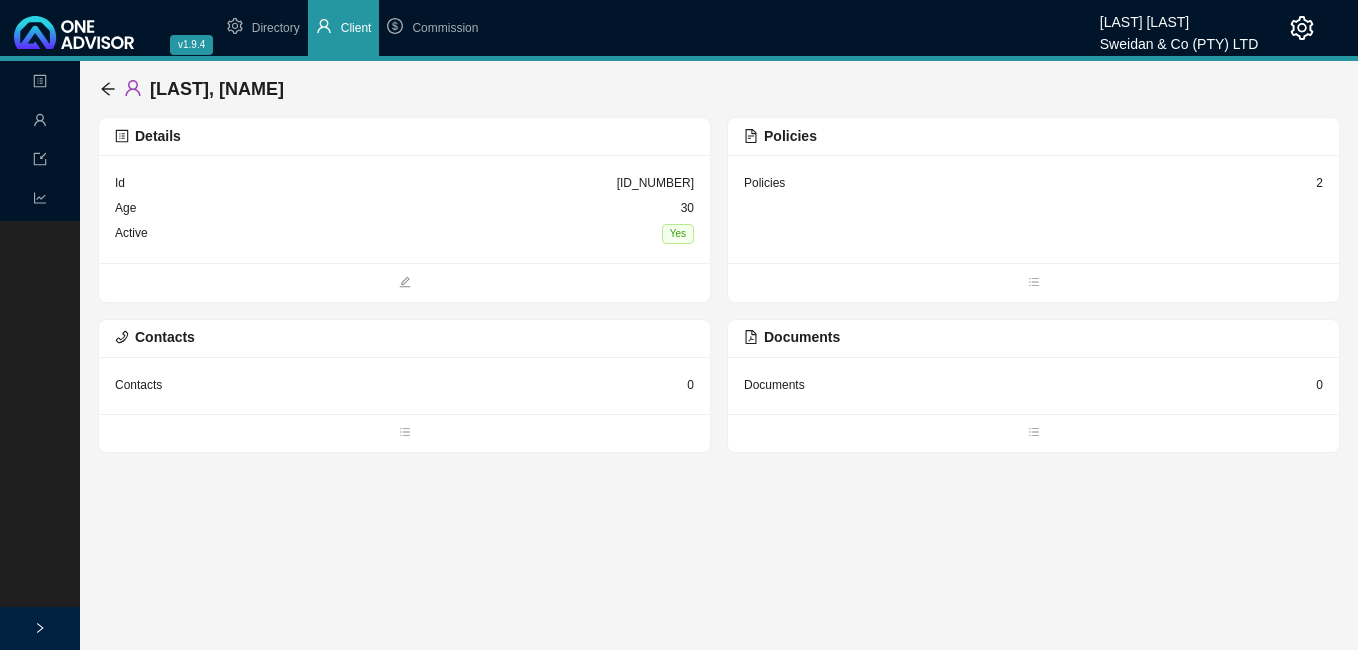 click on "2" at bounding box center (1319, 183) 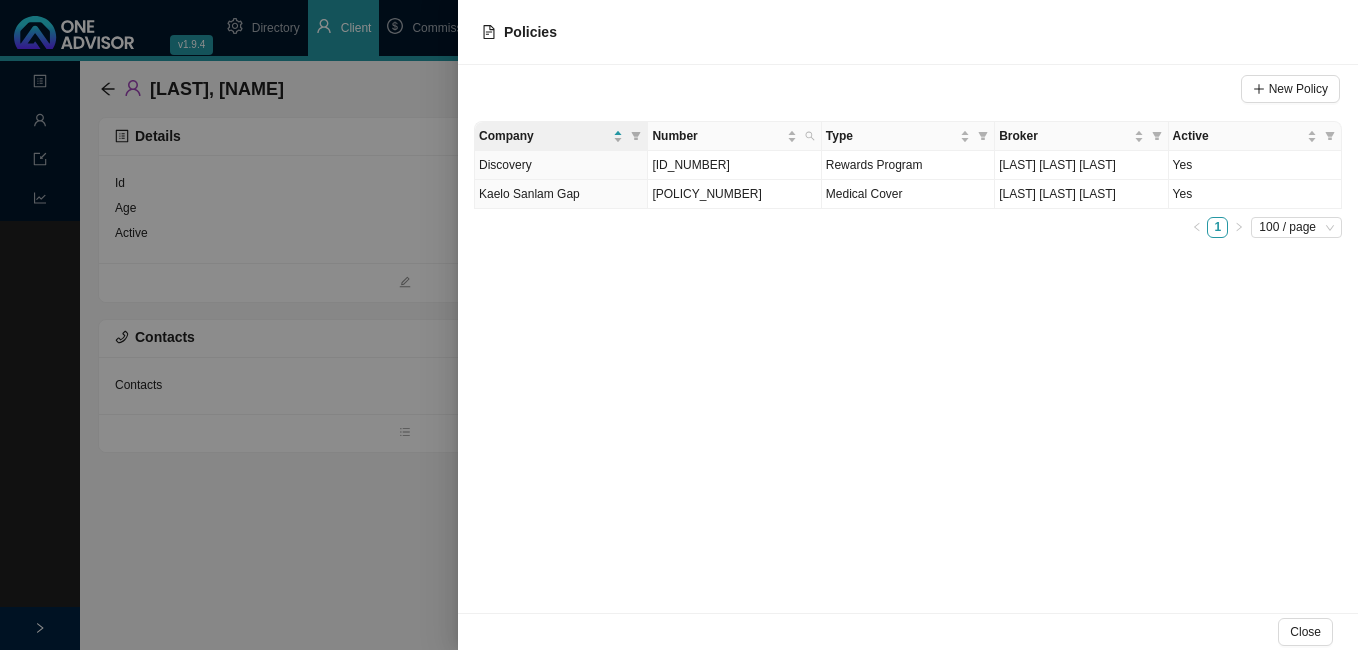 drag, startPoint x: 176, startPoint y: 428, endPoint x: 175, endPoint y: 410, distance: 18.027756 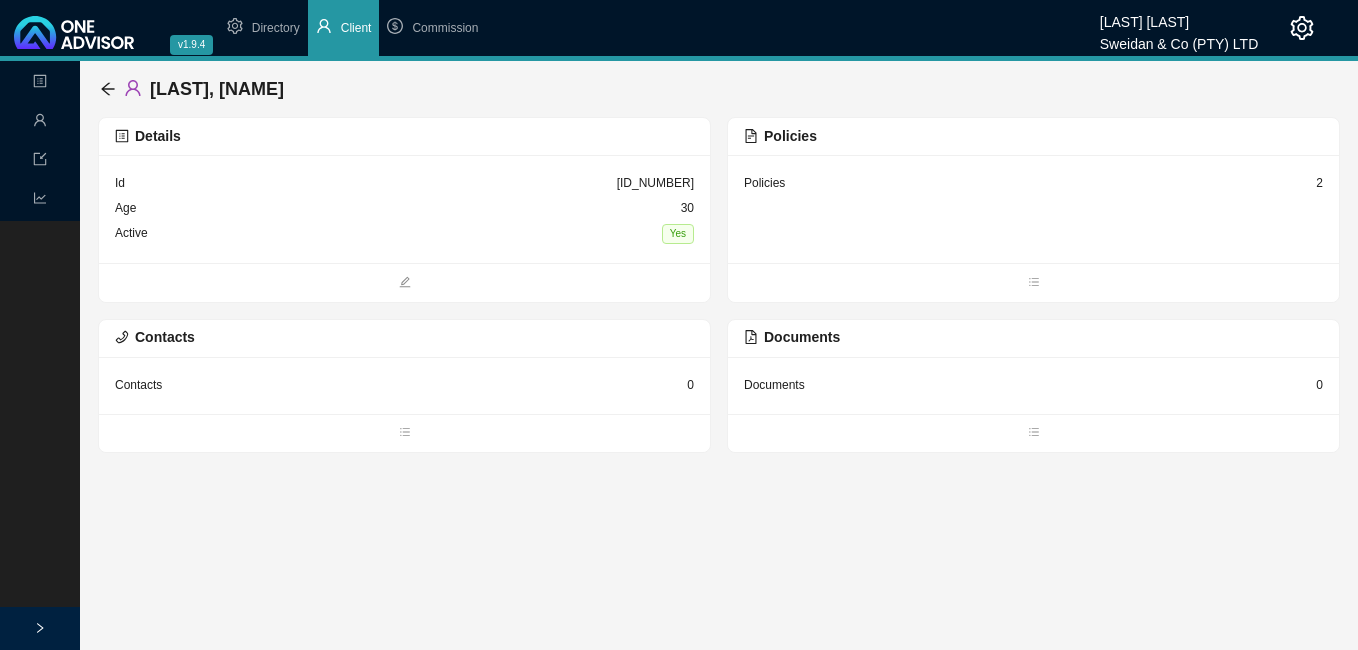 click on "[LAST], [NAME]" at bounding box center [719, 89] 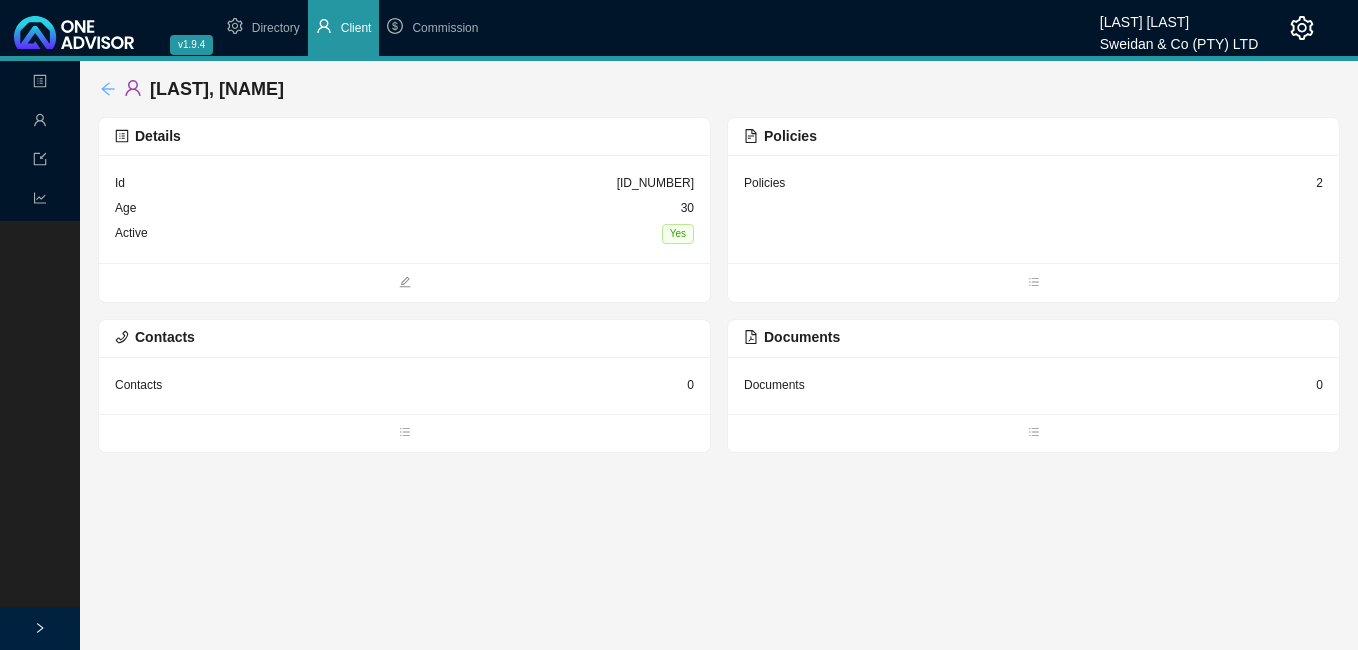 click 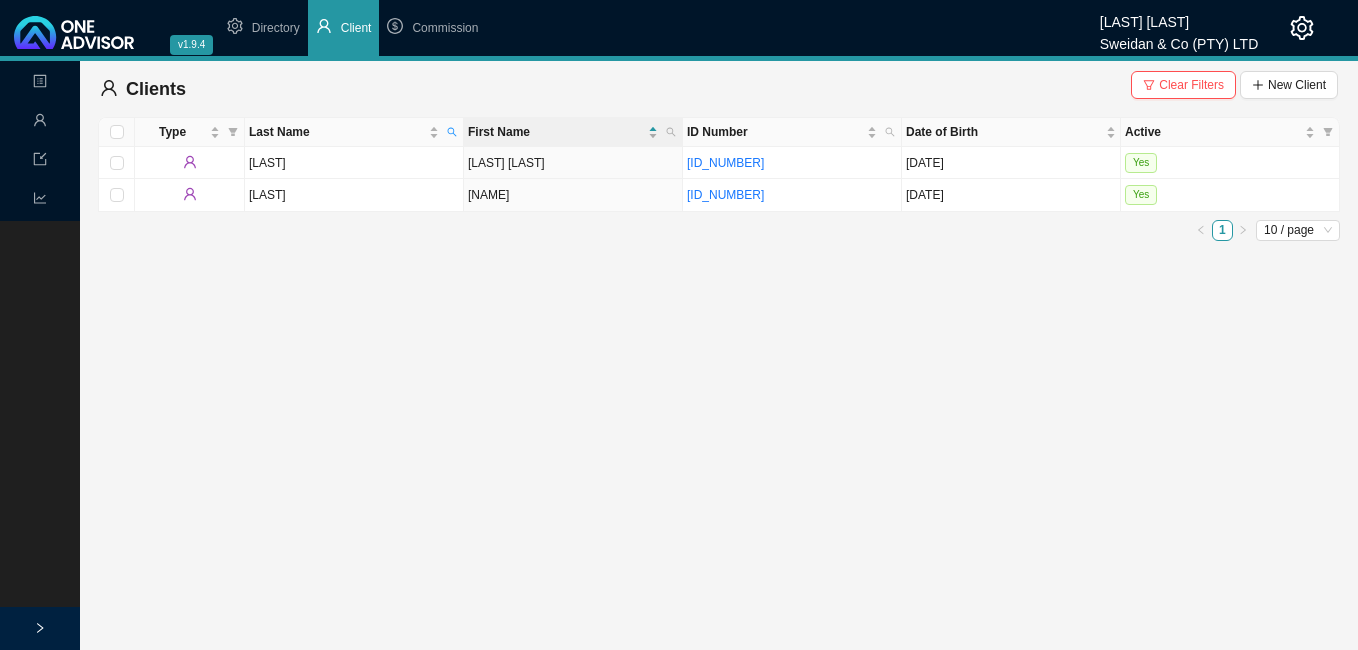 drag, startPoint x: 1197, startPoint y: 82, endPoint x: 1179, endPoint y: 86, distance: 18.439089 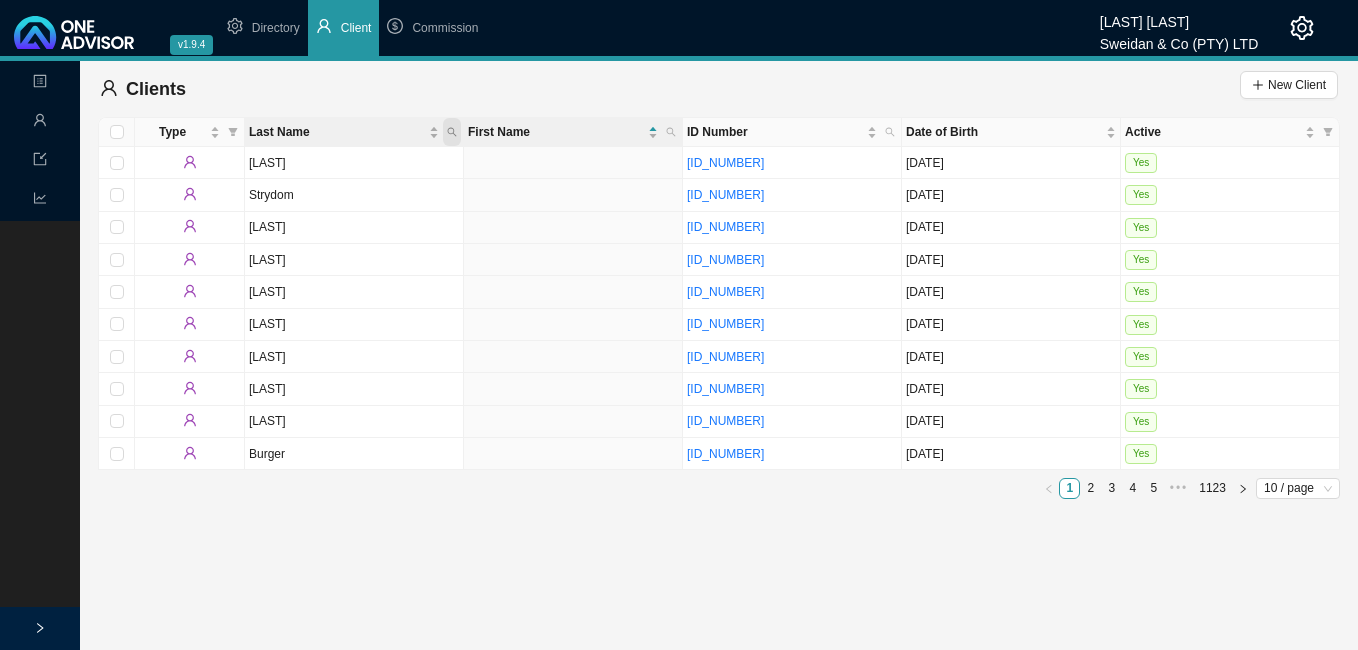 click 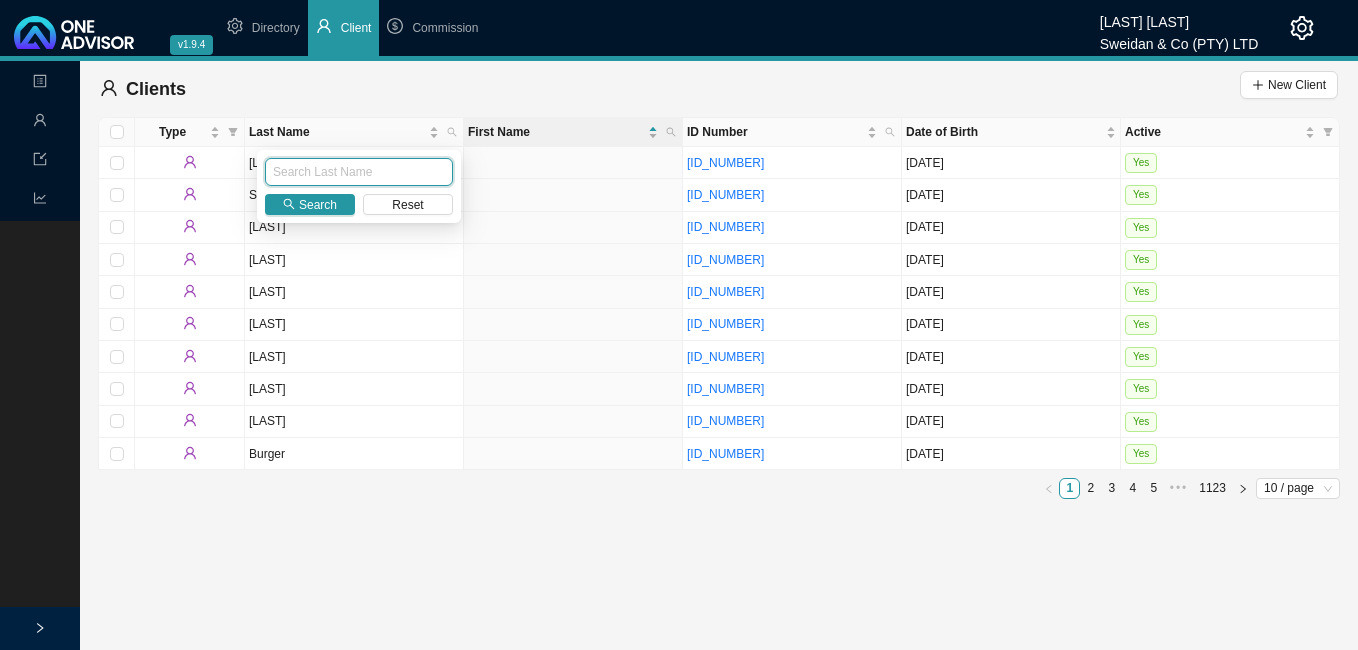 click at bounding box center [359, 172] 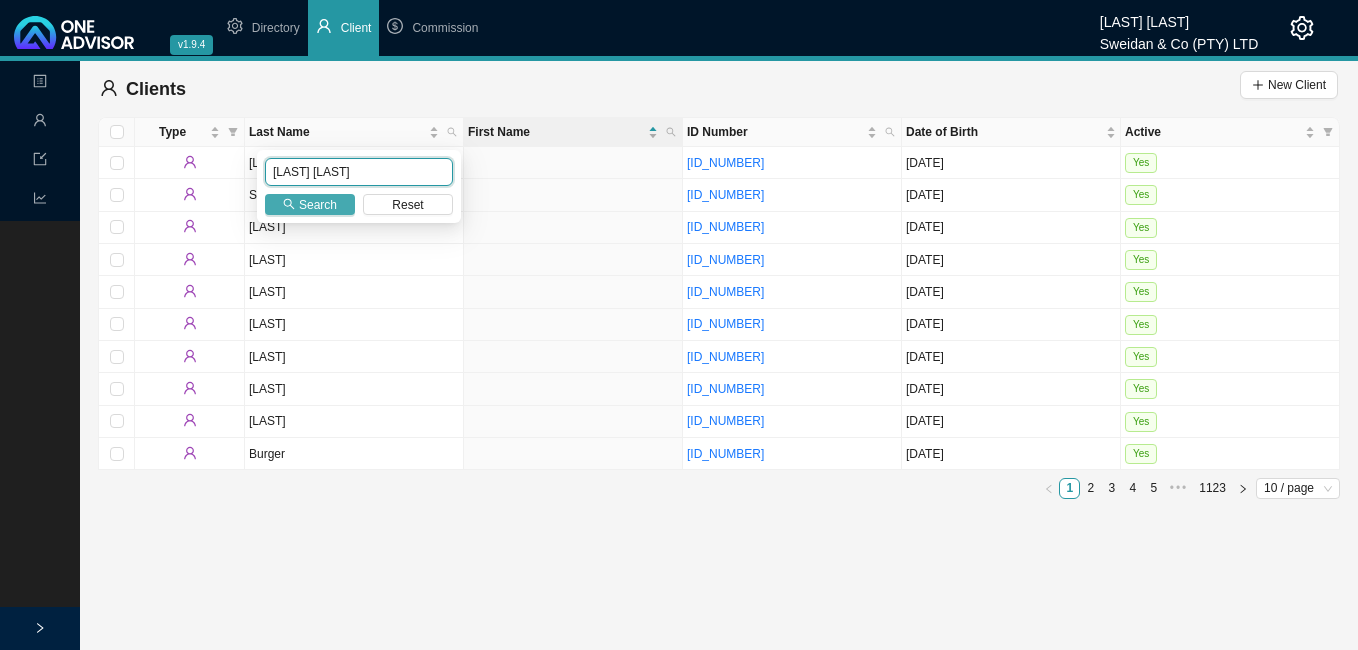 type on "[LAST] [LAST]" 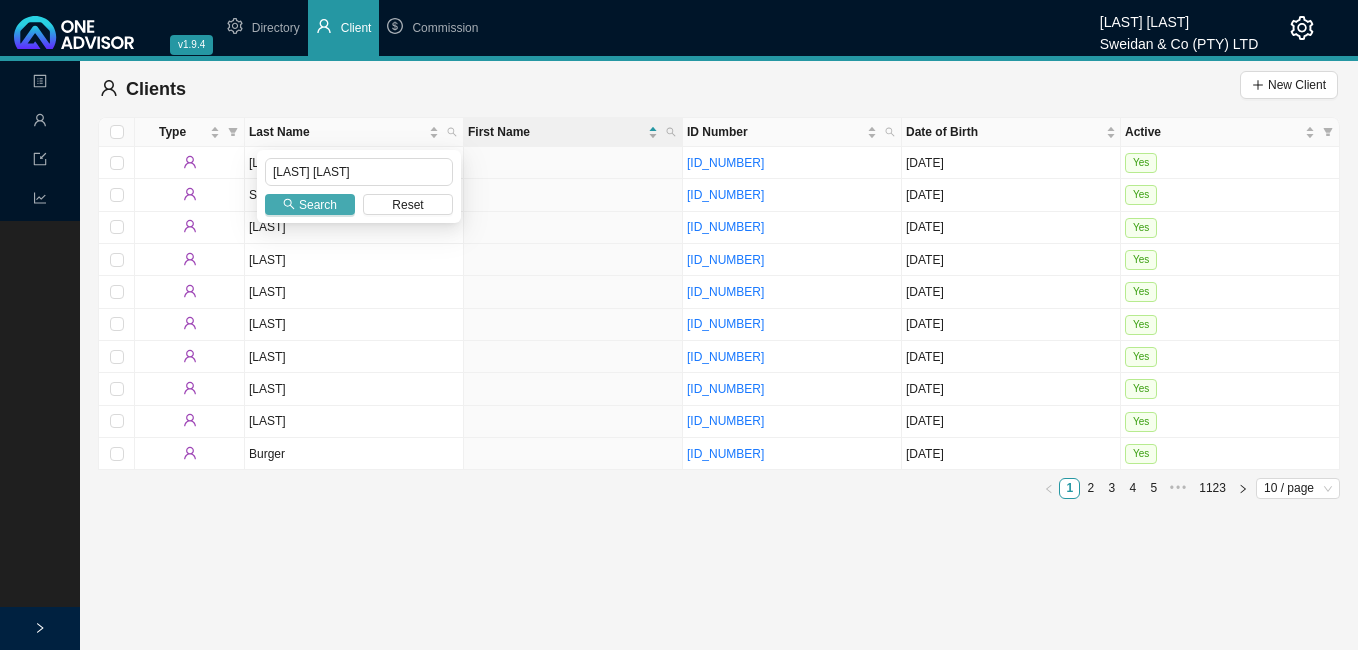 click on "Search" at bounding box center [318, 205] 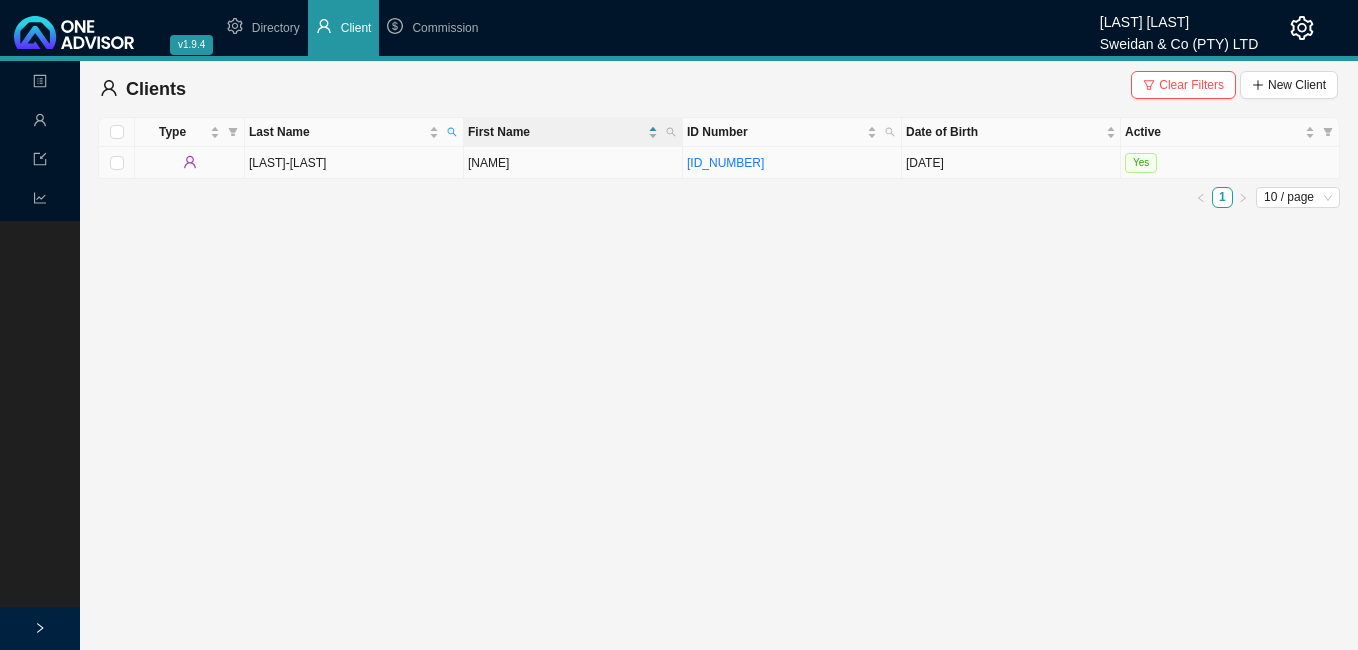 click on "[LAST]-[LAST]" at bounding box center (354, 163) 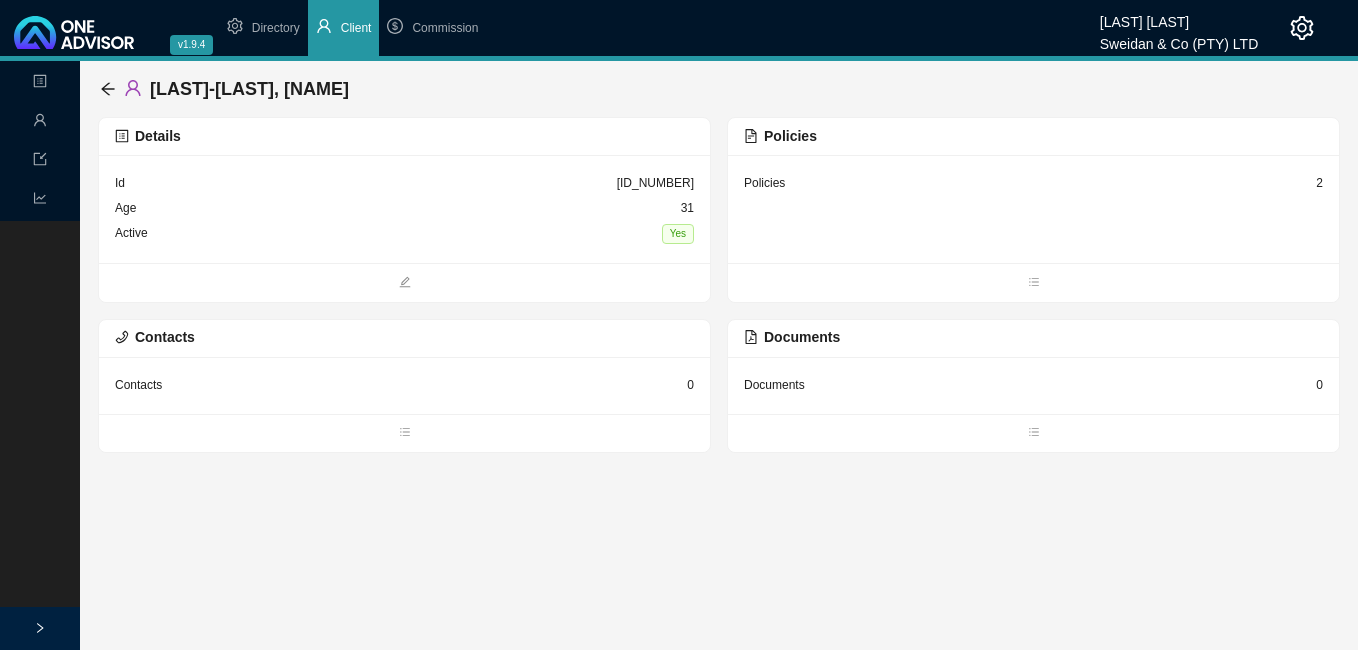 click on "2" at bounding box center (1319, 183) 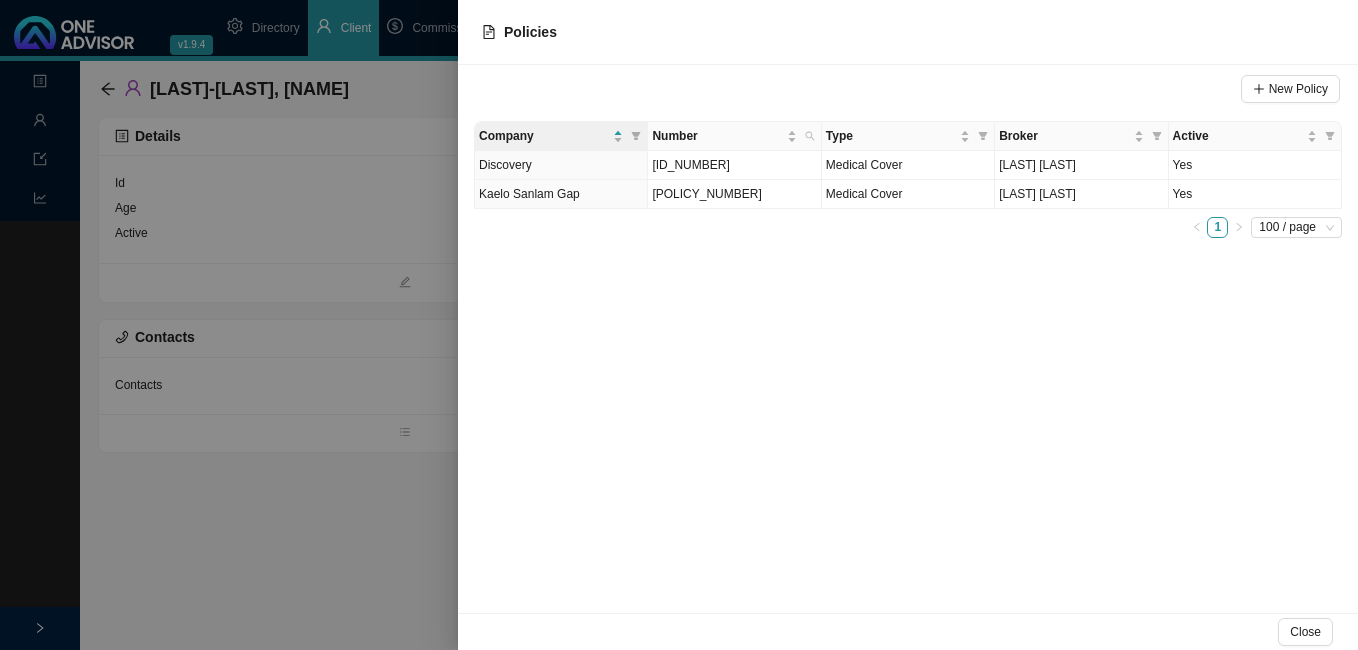 click at bounding box center (679, 325) 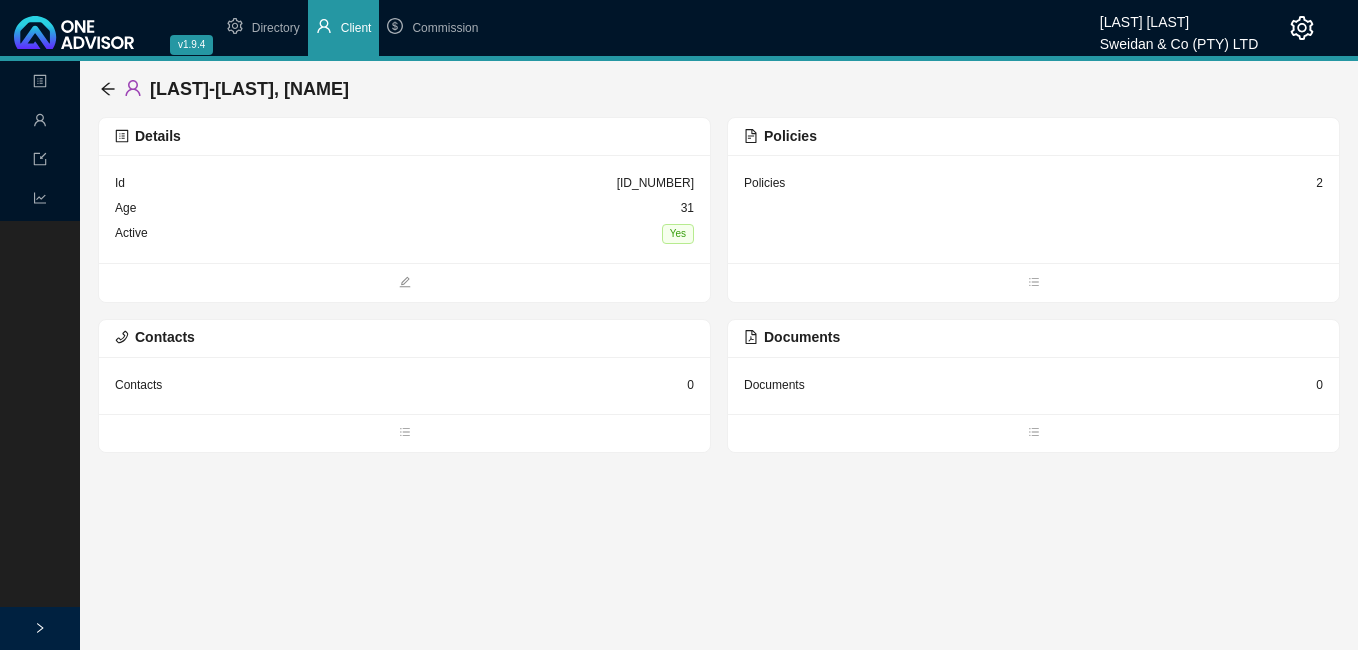 drag, startPoint x: 329, startPoint y: 503, endPoint x: 267, endPoint y: 410, distance: 111.77209 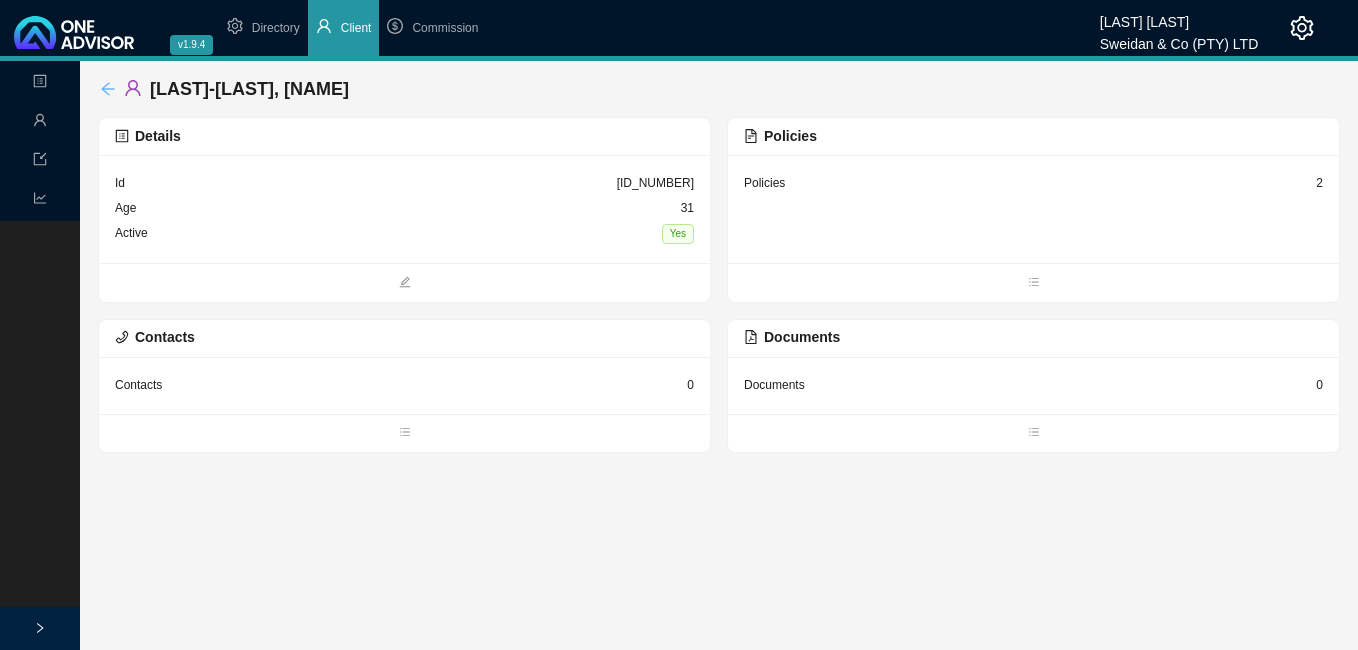 click 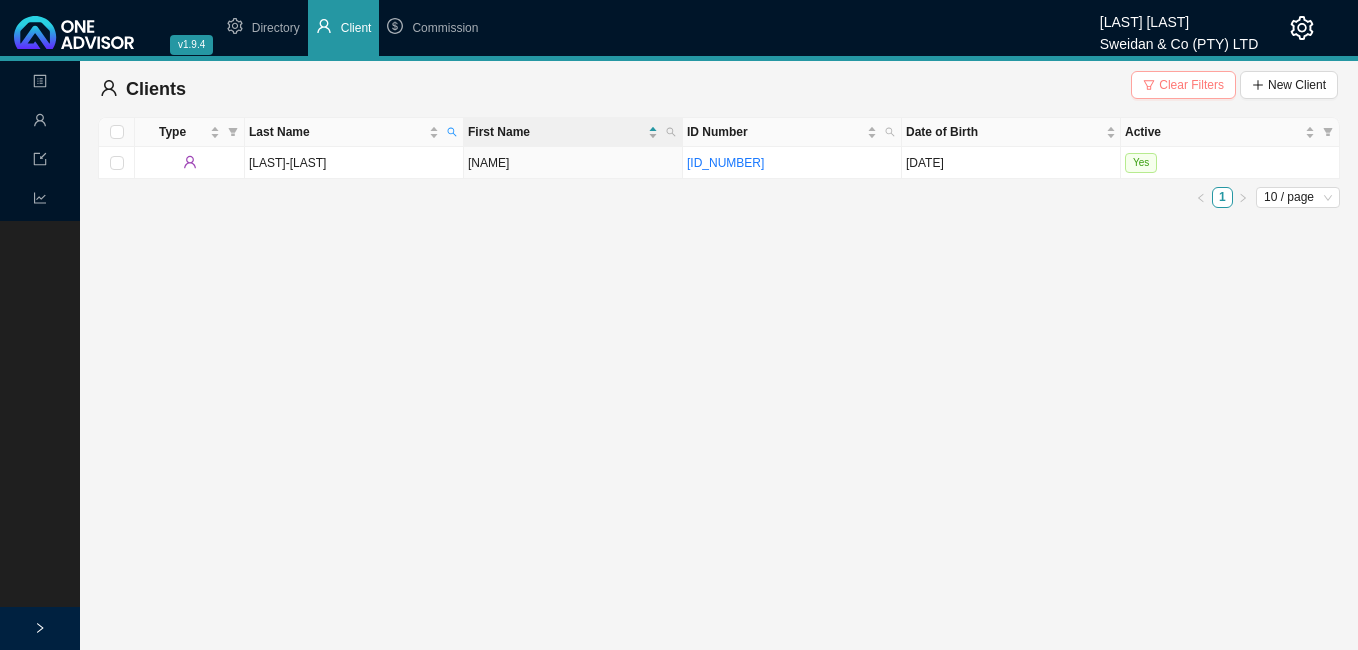 click on "Clear Filters" at bounding box center (1191, 85) 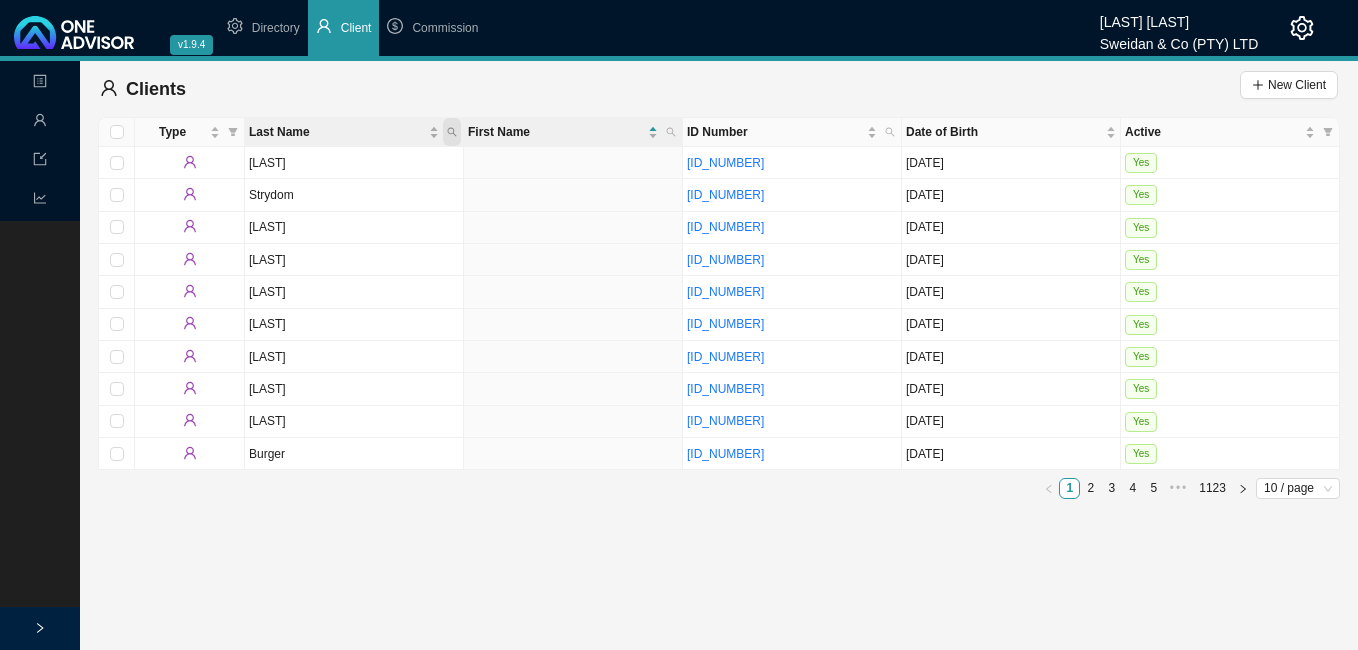 click 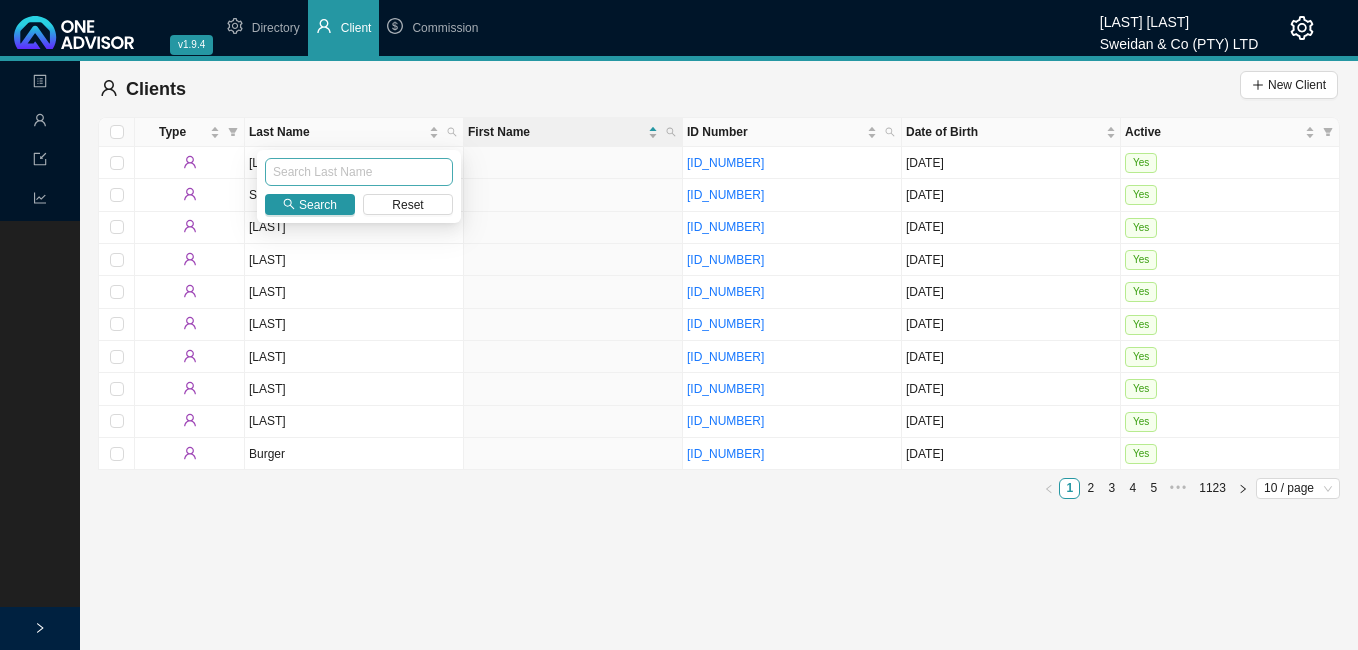 drag, startPoint x: 379, startPoint y: 165, endPoint x: 330, endPoint y: 165, distance: 49 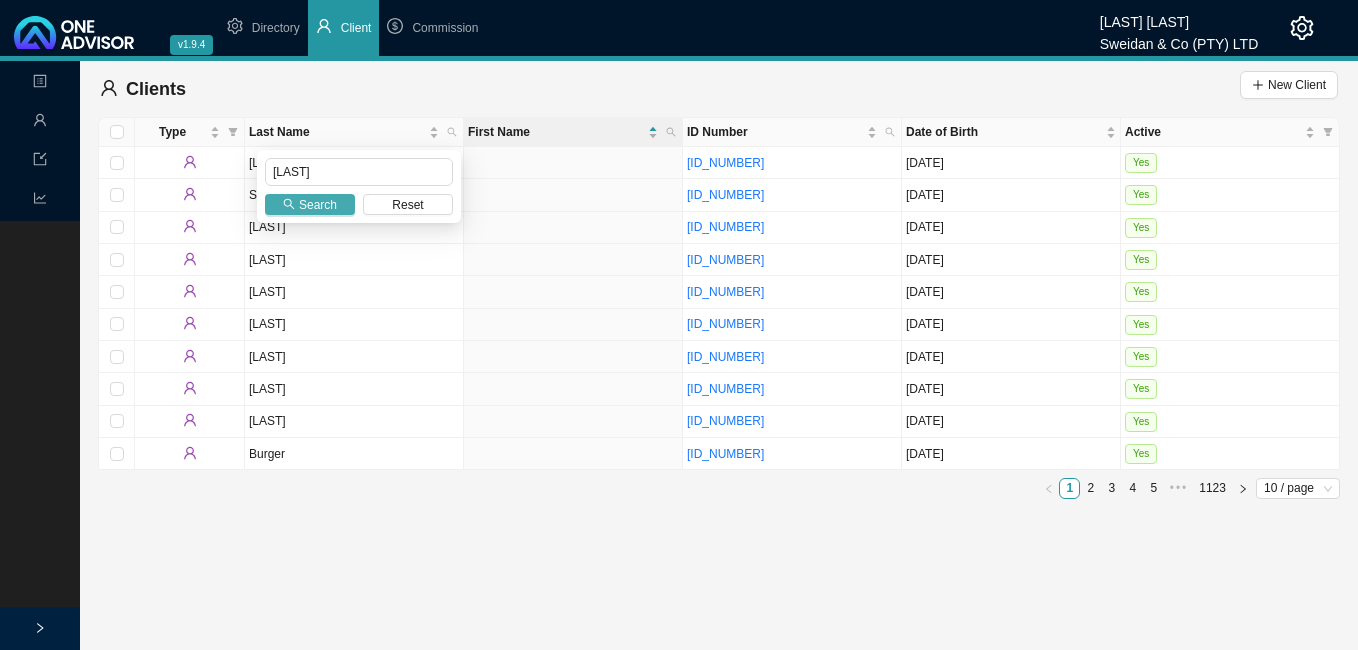 type on "[LAST]" 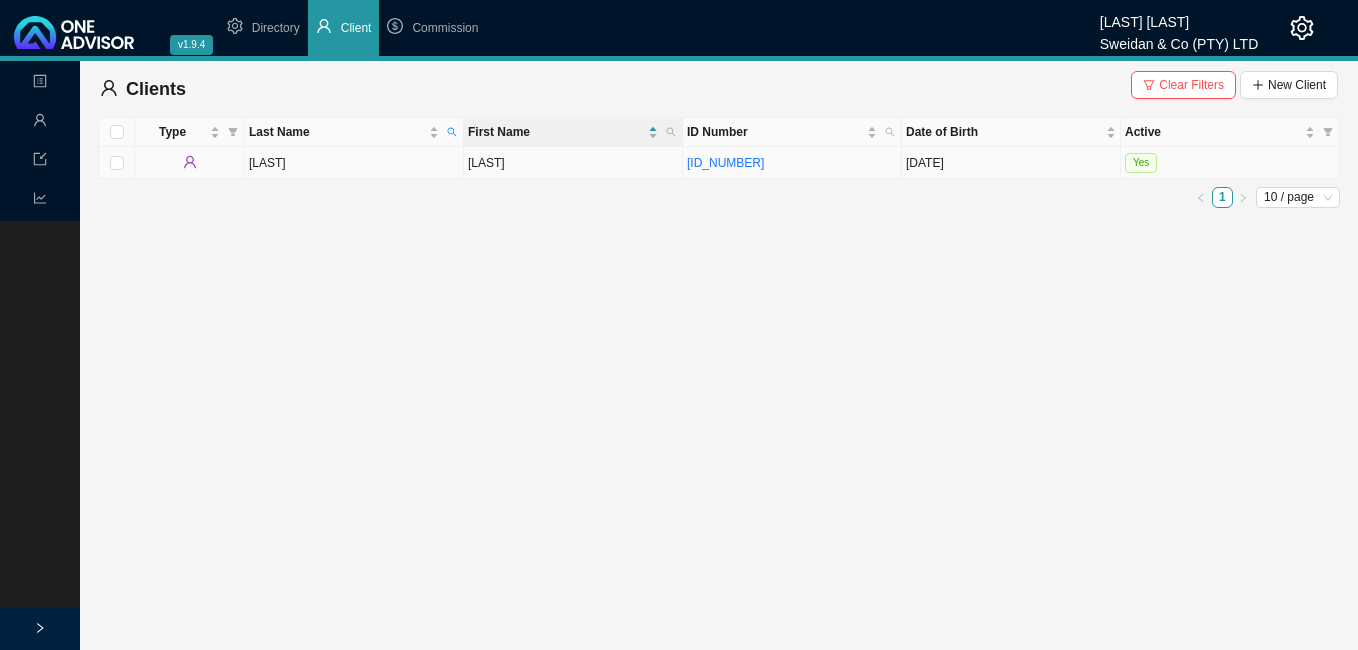 click on "[LAST]" at bounding box center [573, 163] 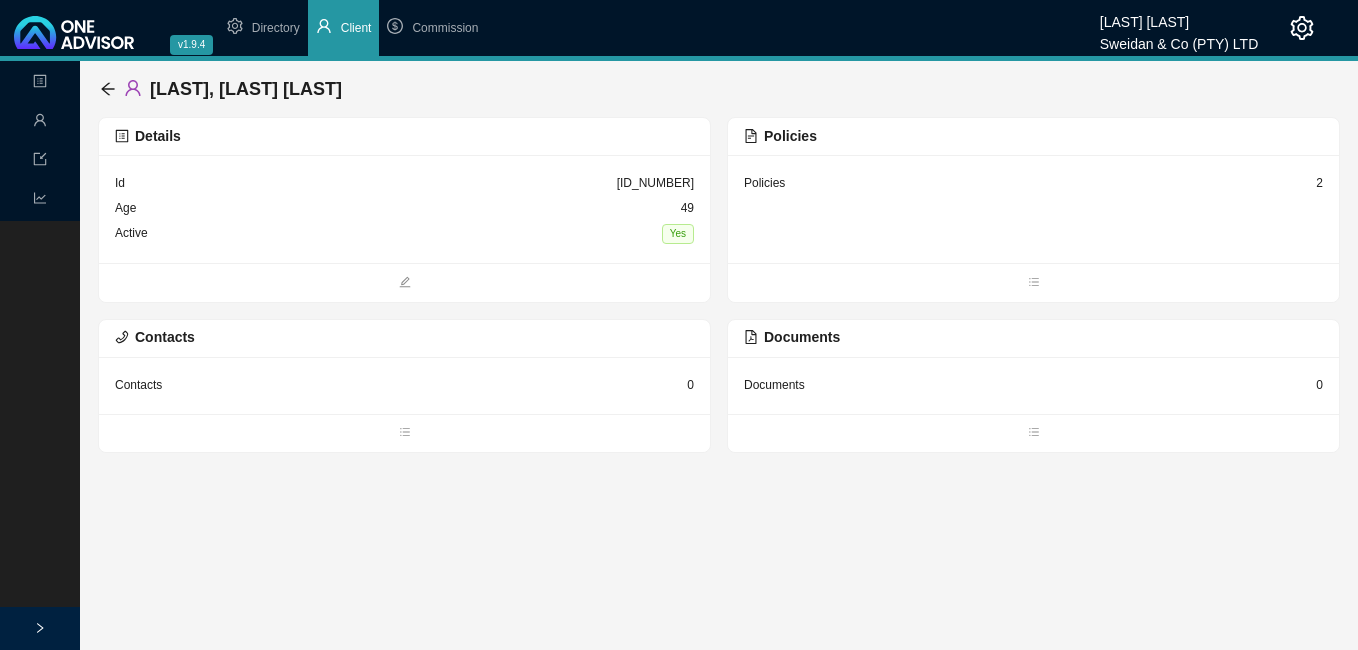 click on "Policies 2" at bounding box center [1033, 183] 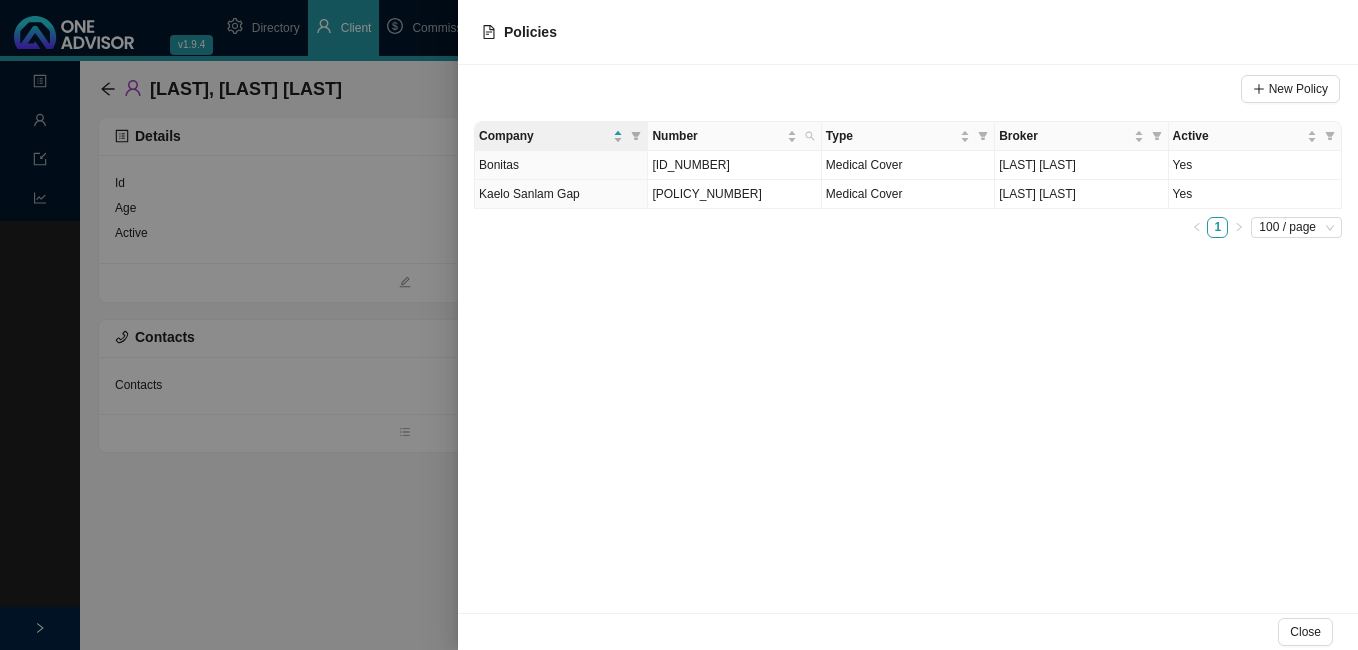 drag, startPoint x: 395, startPoint y: 338, endPoint x: 343, endPoint y: 306, distance: 61.05735 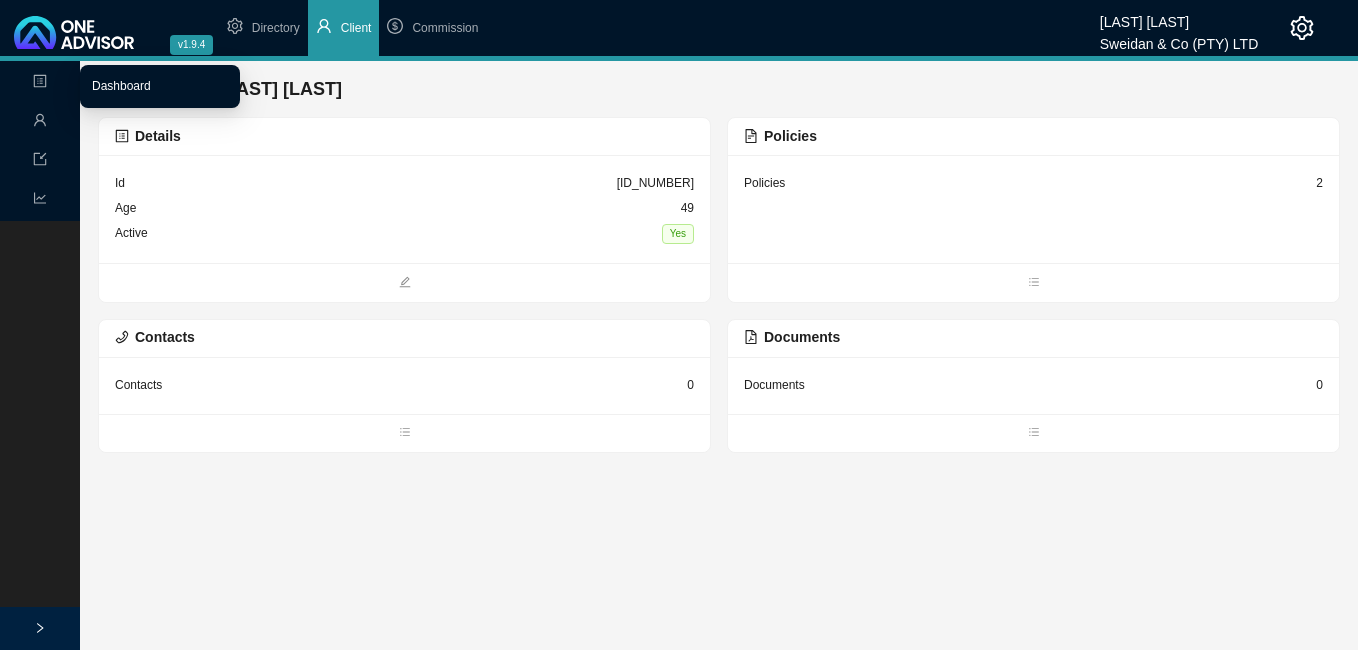 click on "Dashboard" at bounding box center (121, 86) 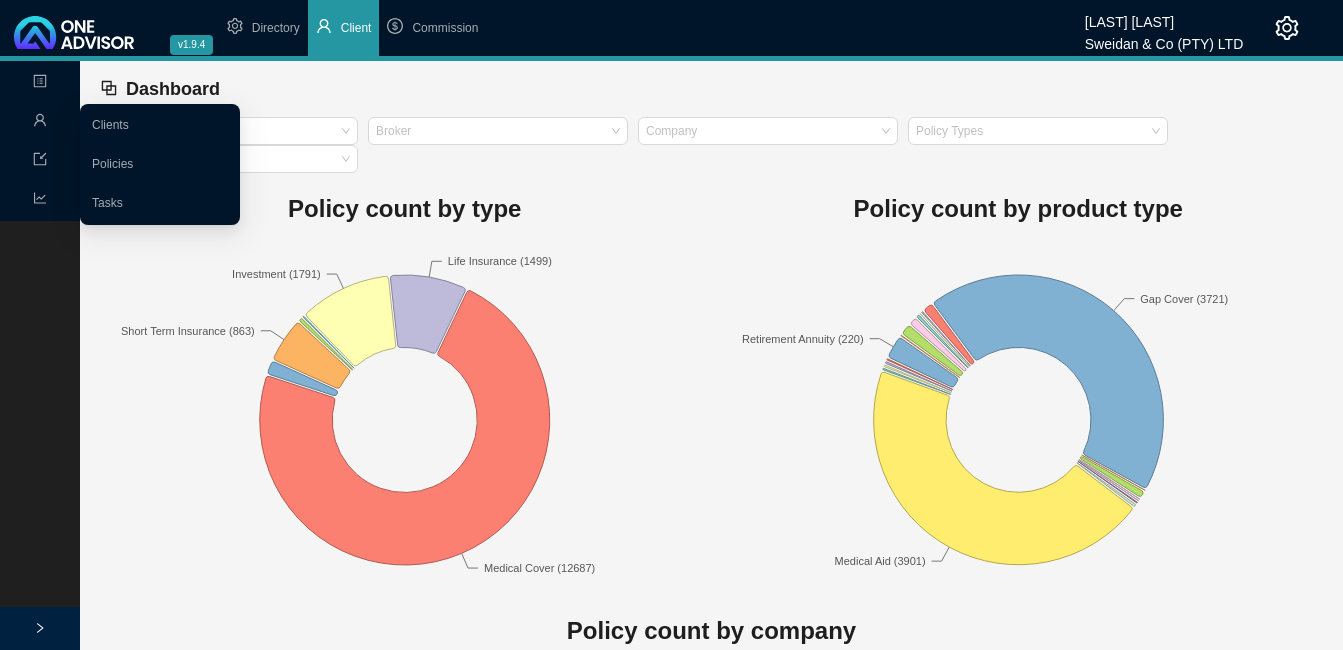 drag, startPoint x: 35, startPoint y: 113, endPoint x: 52, endPoint y: 113, distance: 17 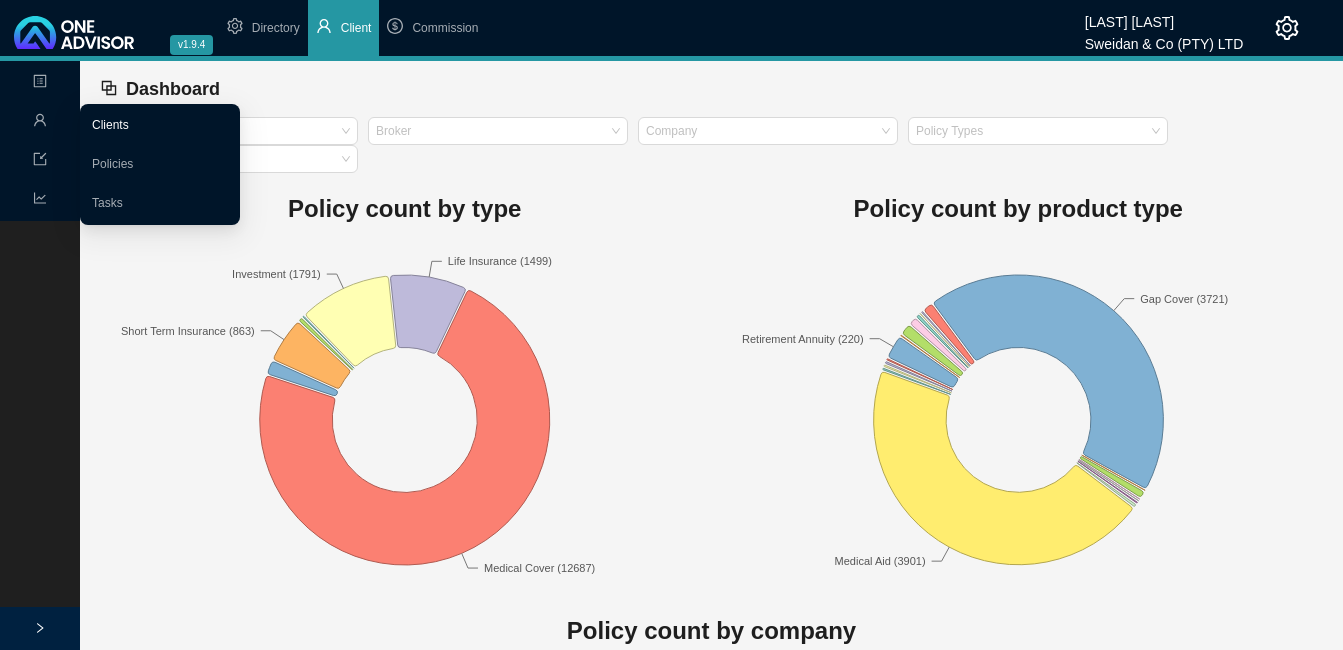 drag, startPoint x: 107, startPoint y: 117, endPoint x: 130, endPoint y: 120, distance: 23.194826 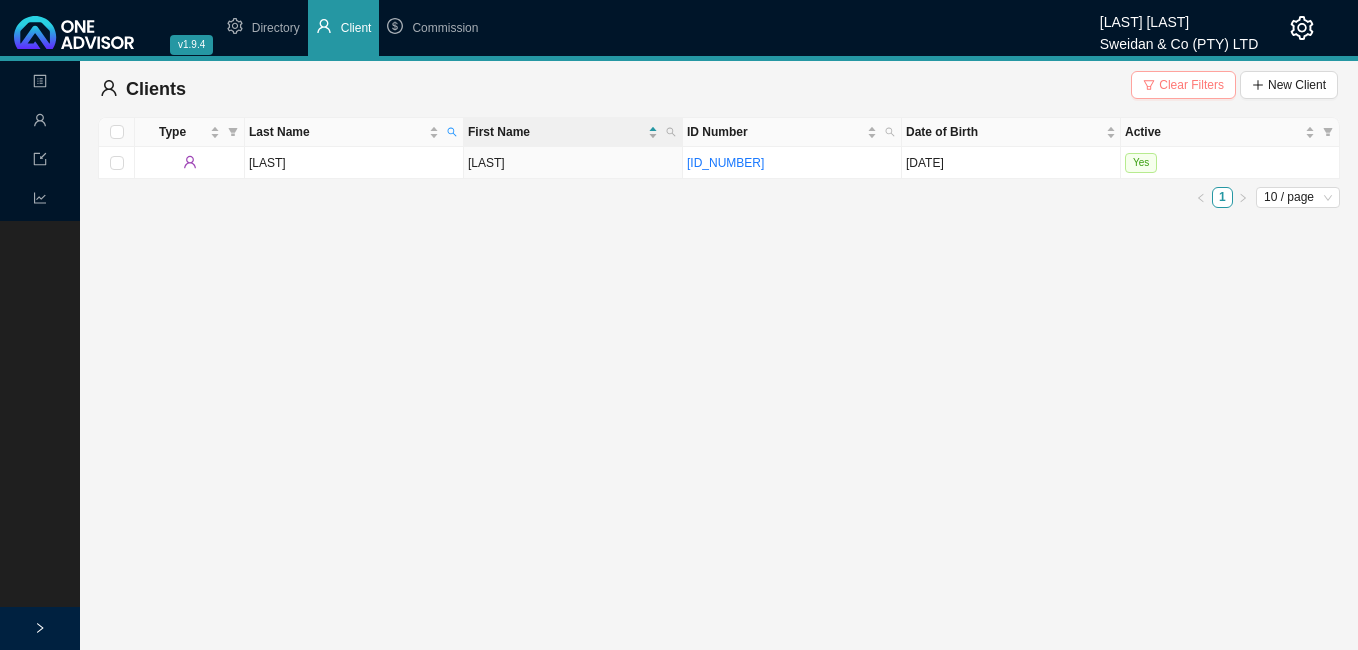 click on "Clear Filters" at bounding box center [1191, 85] 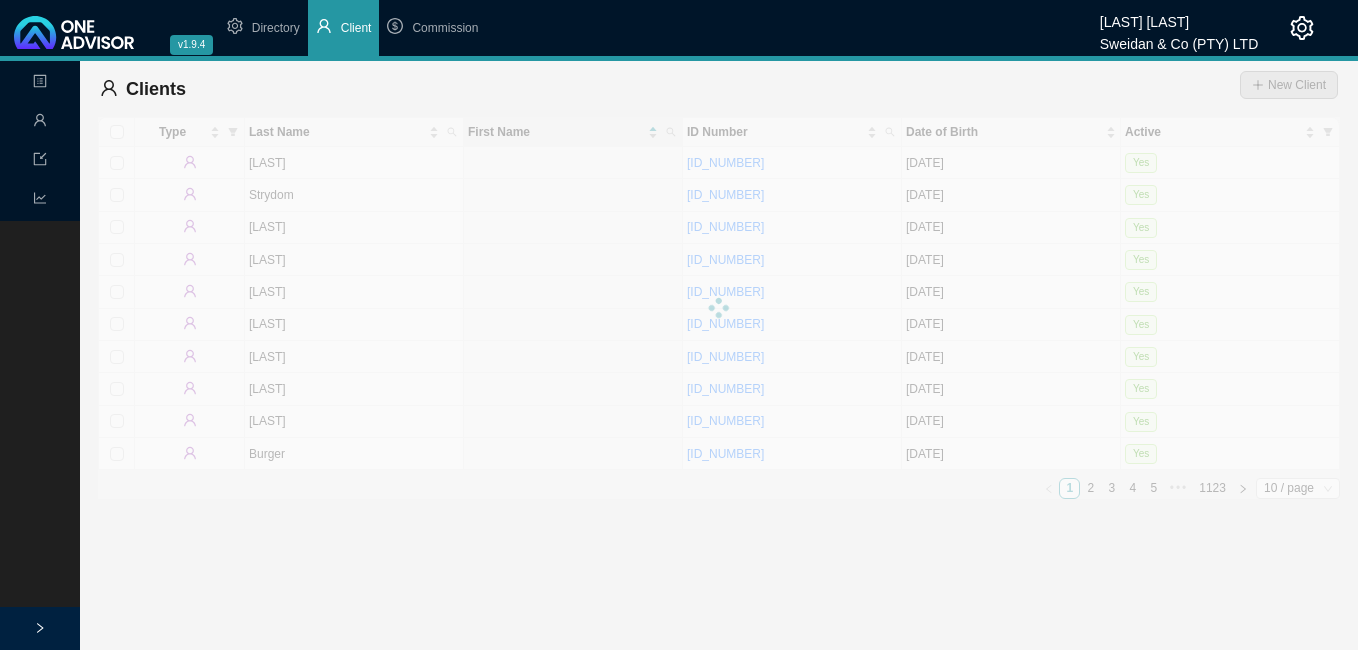 click at bounding box center (719, 308) 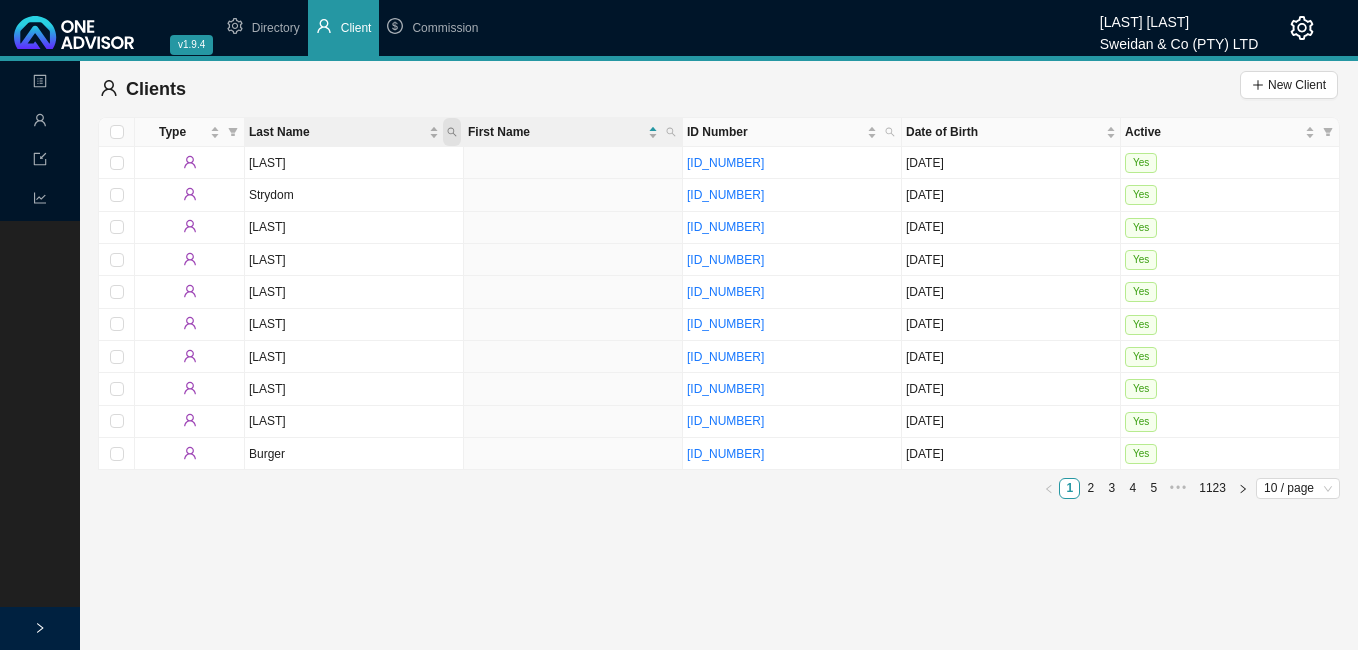 click at bounding box center [452, 132] 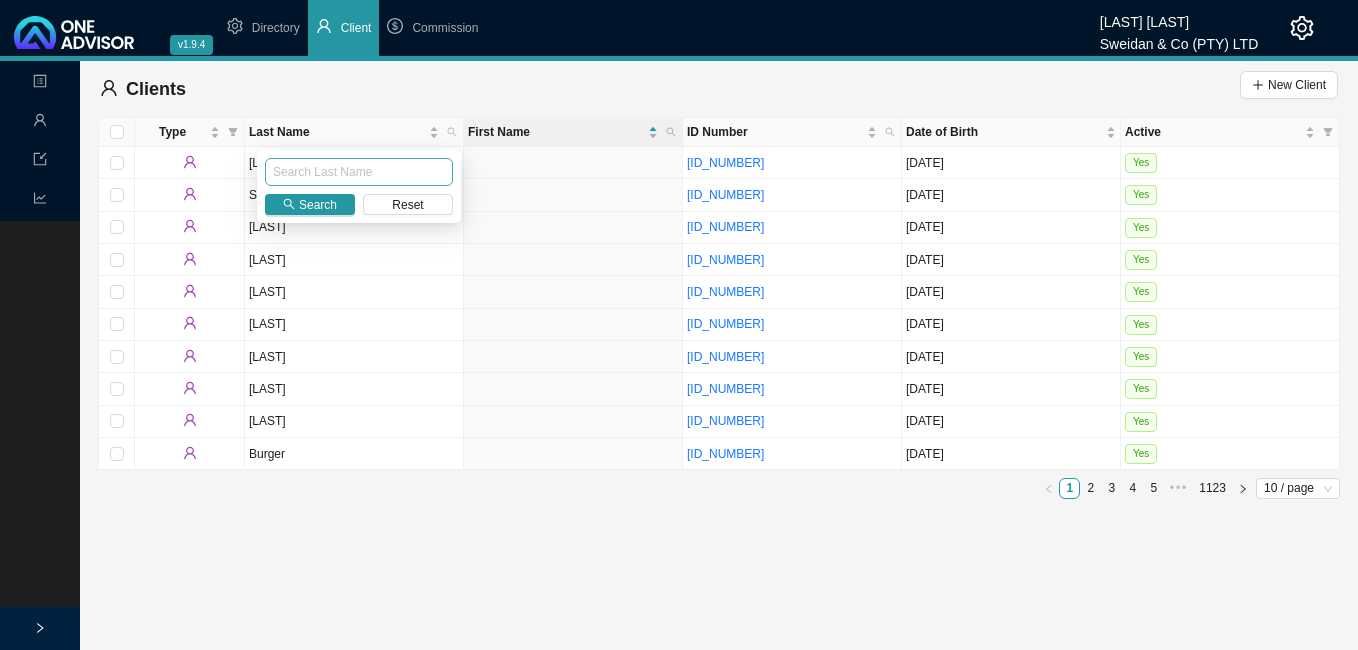 click at bounding box center [359, 172] 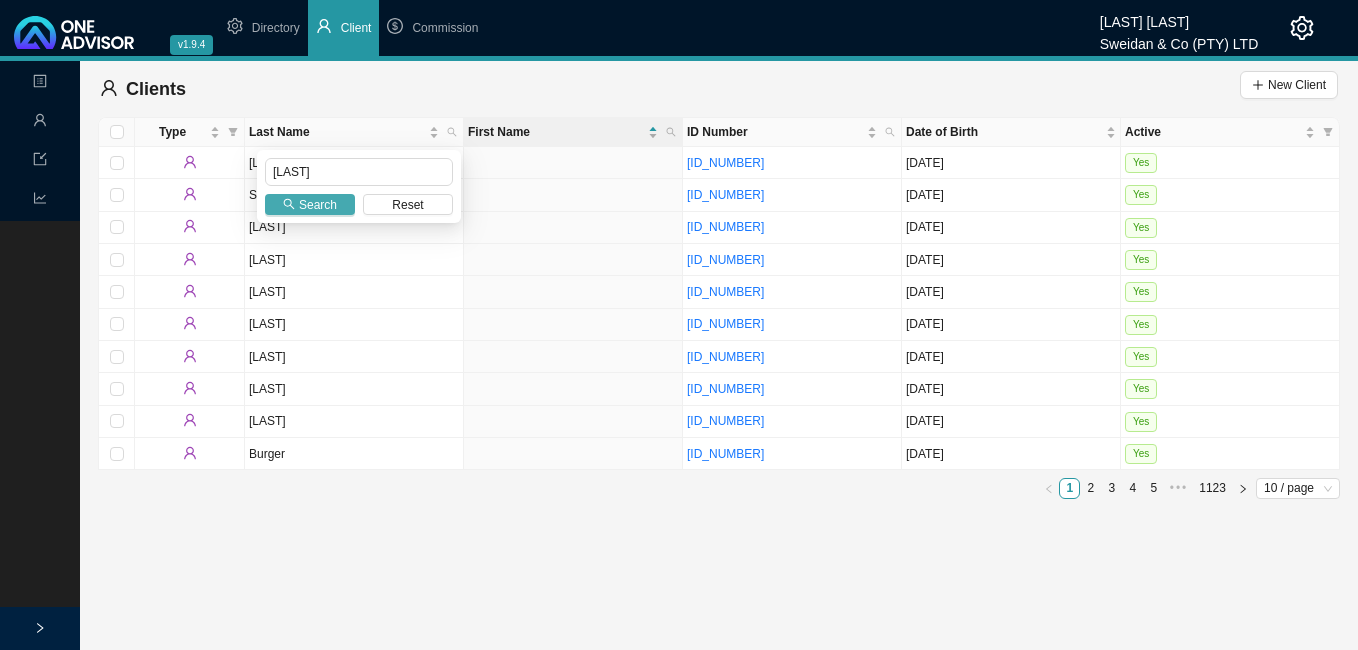 type on "[LAST]" 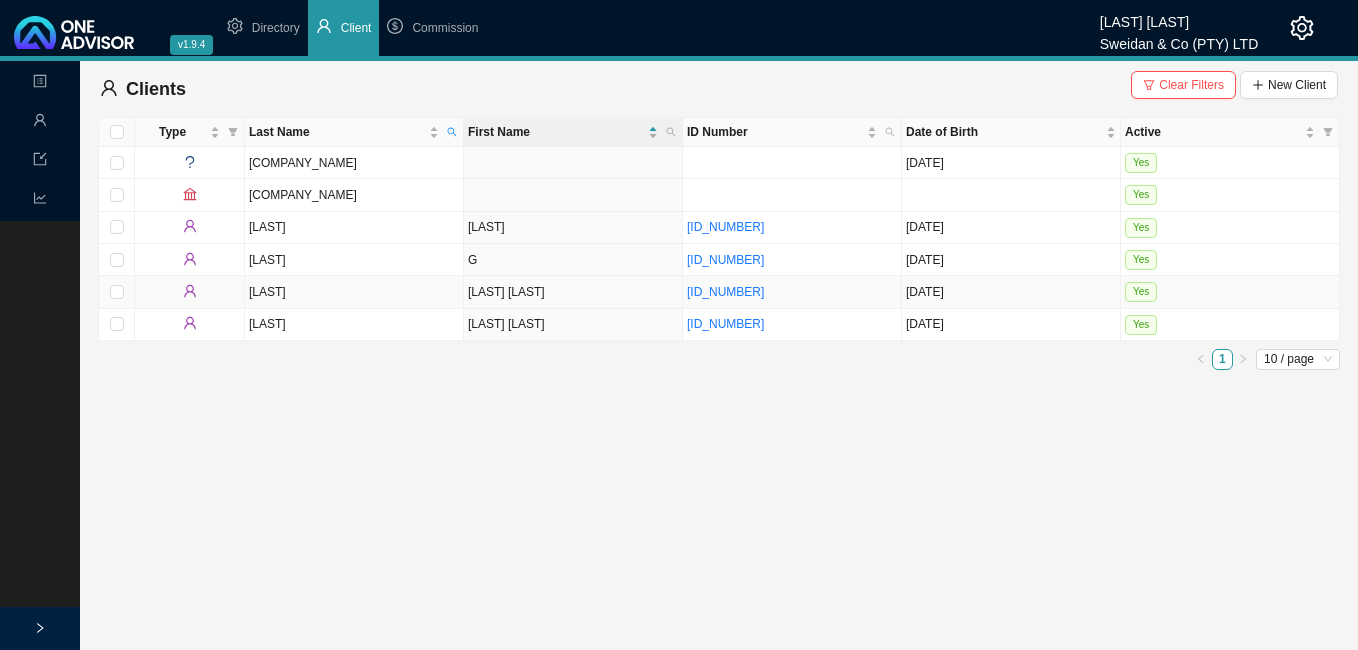 click on "[LAST] [LAST]" at bounding box center [573, 292] 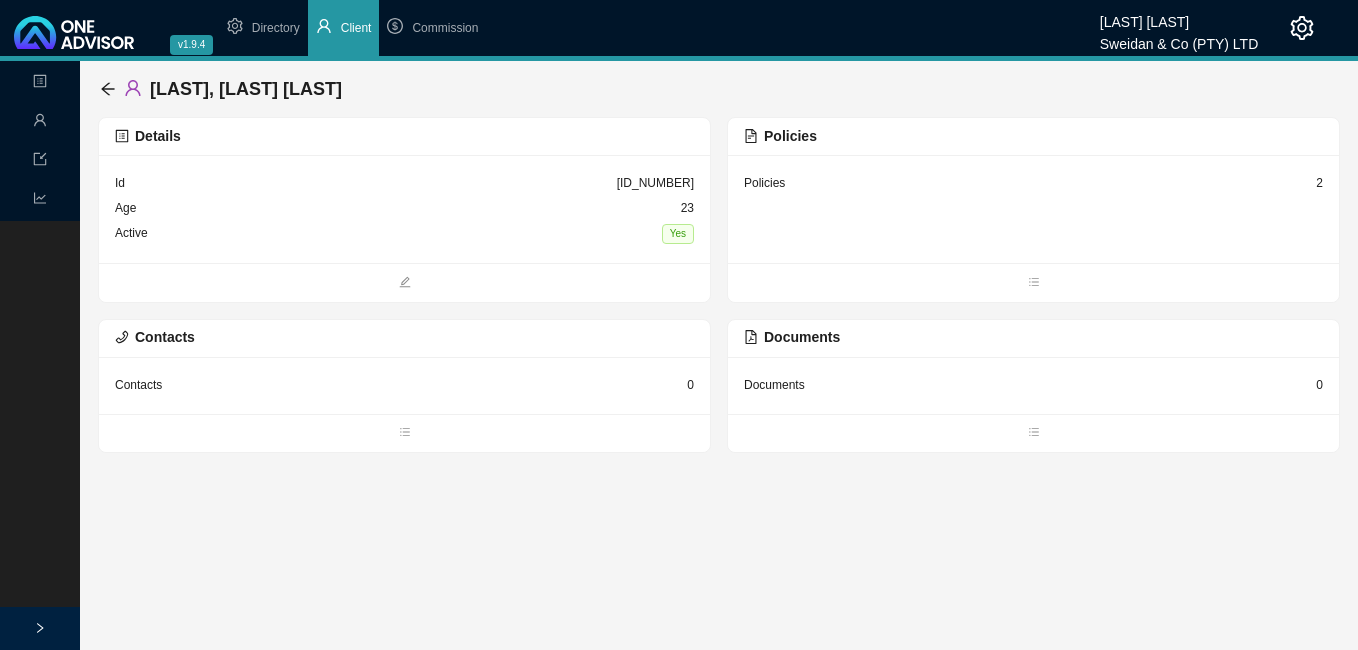 click on "2" at bounding box center (1319, 183) 